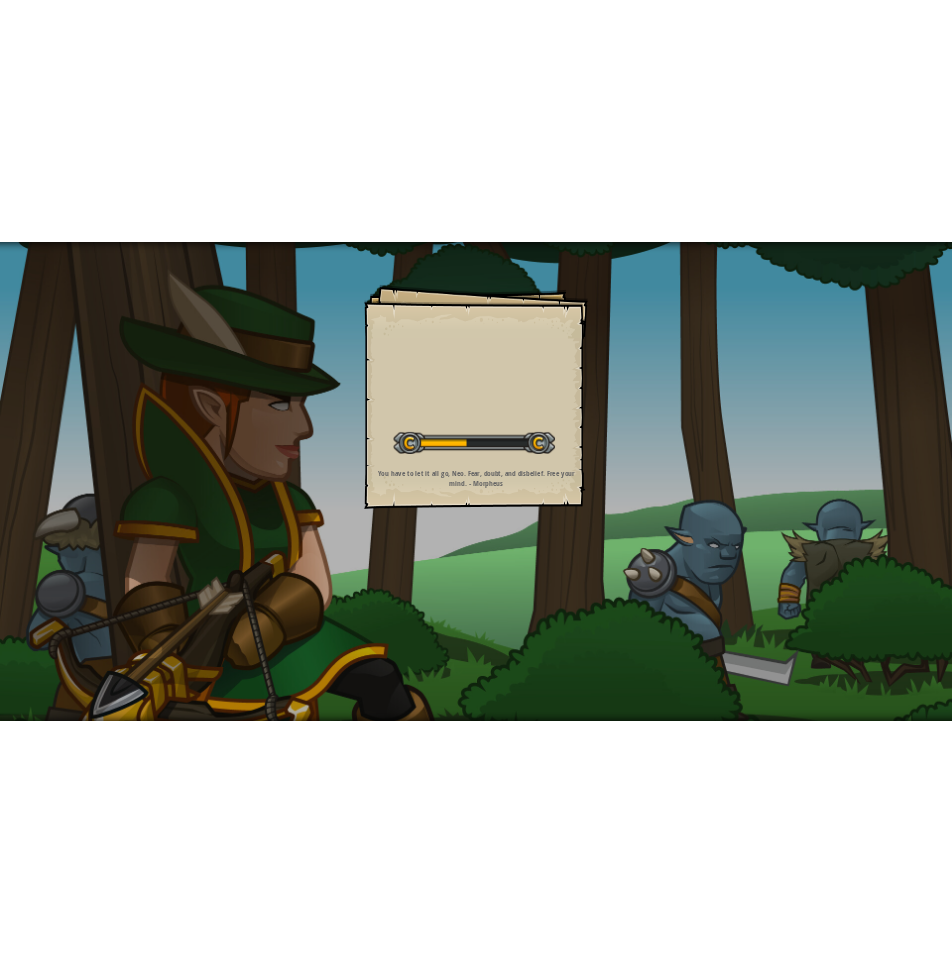 scroll, scrollTop: 0, scrollLeft: 0, axis: both 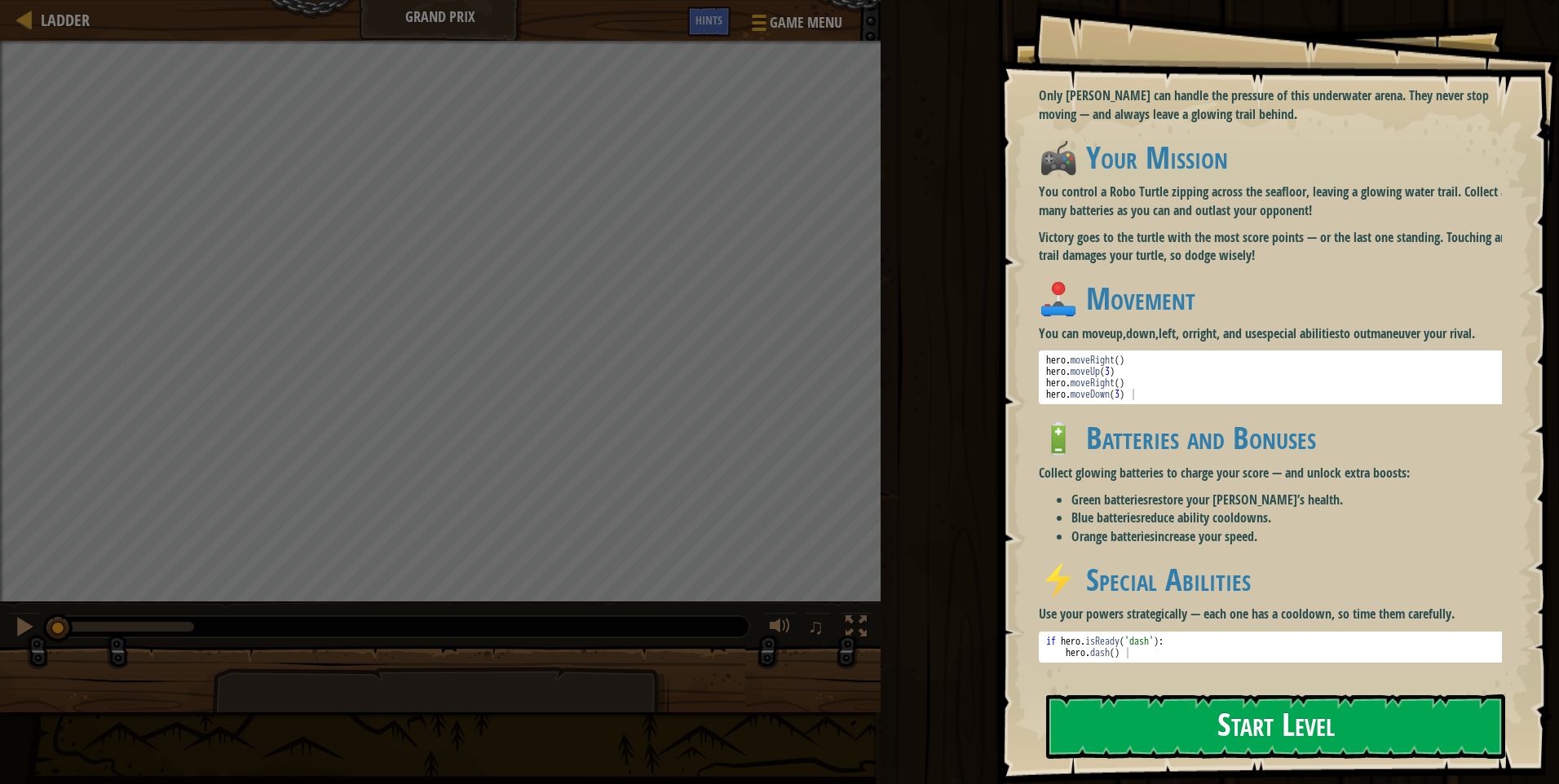 click on "Start Level" at bounding box center [1275, 726] 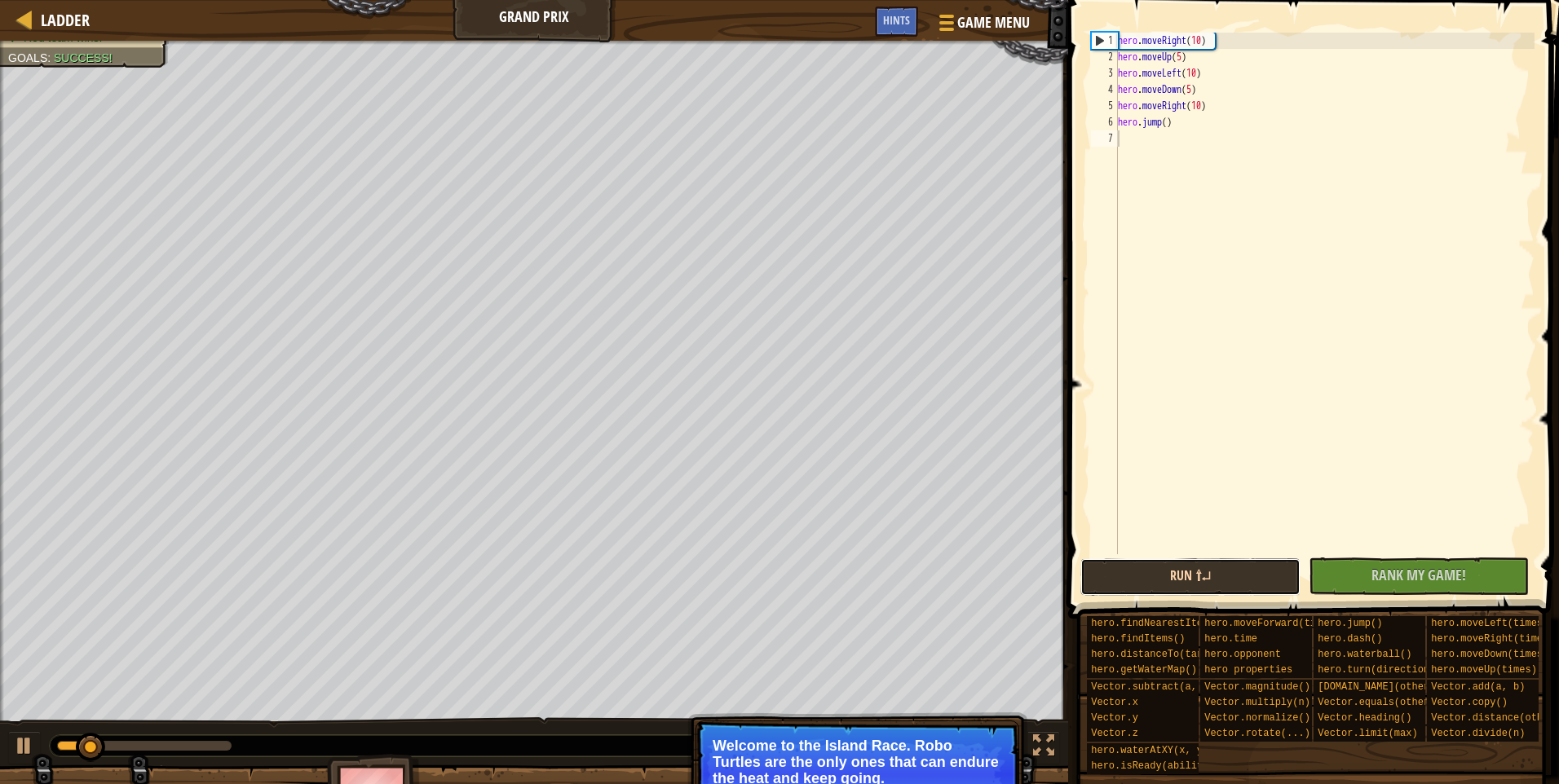 click on "Run ⇧↵" at bounding box center [1190, 577] 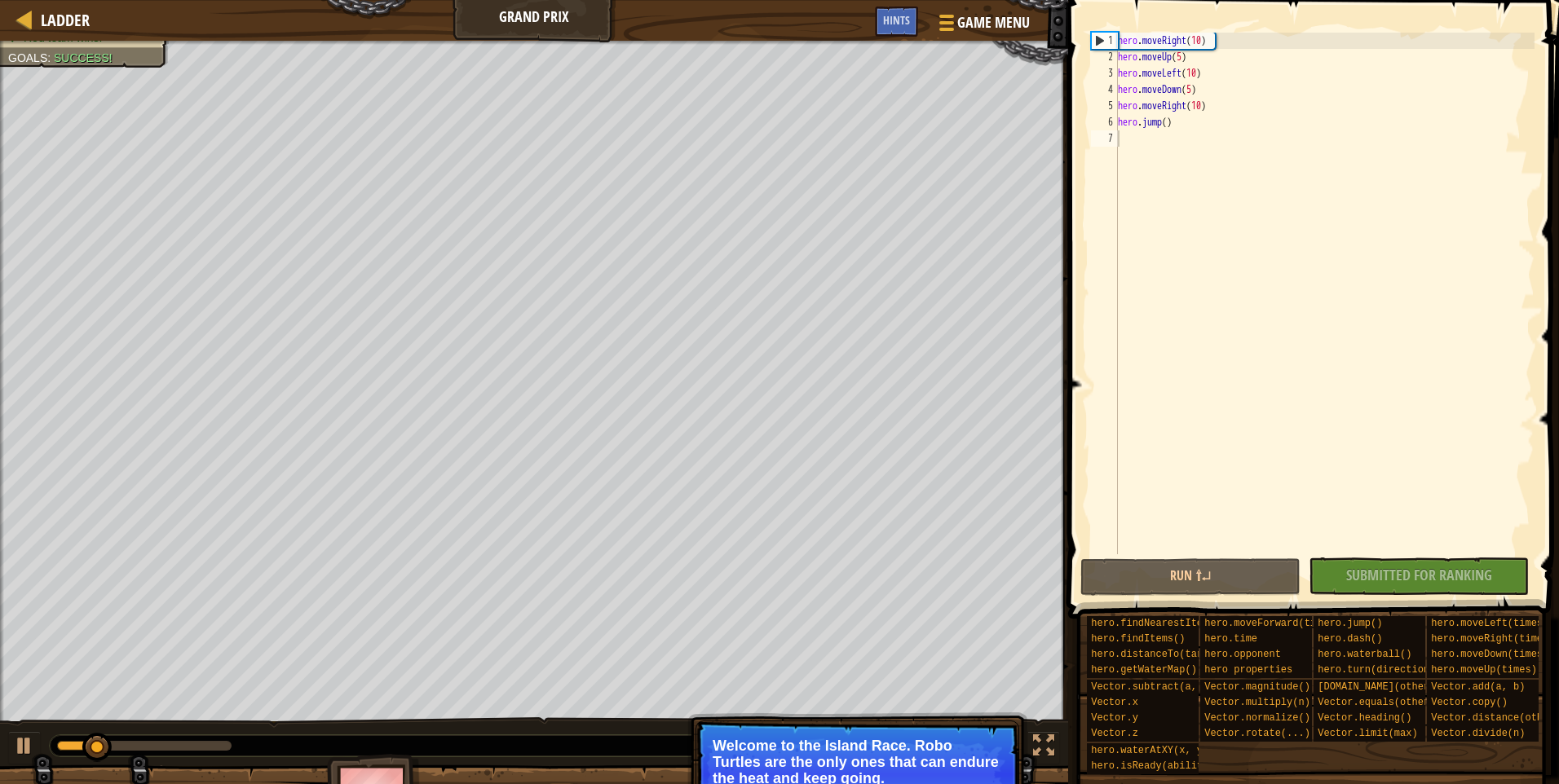 click at bounding box center [1315, 286] 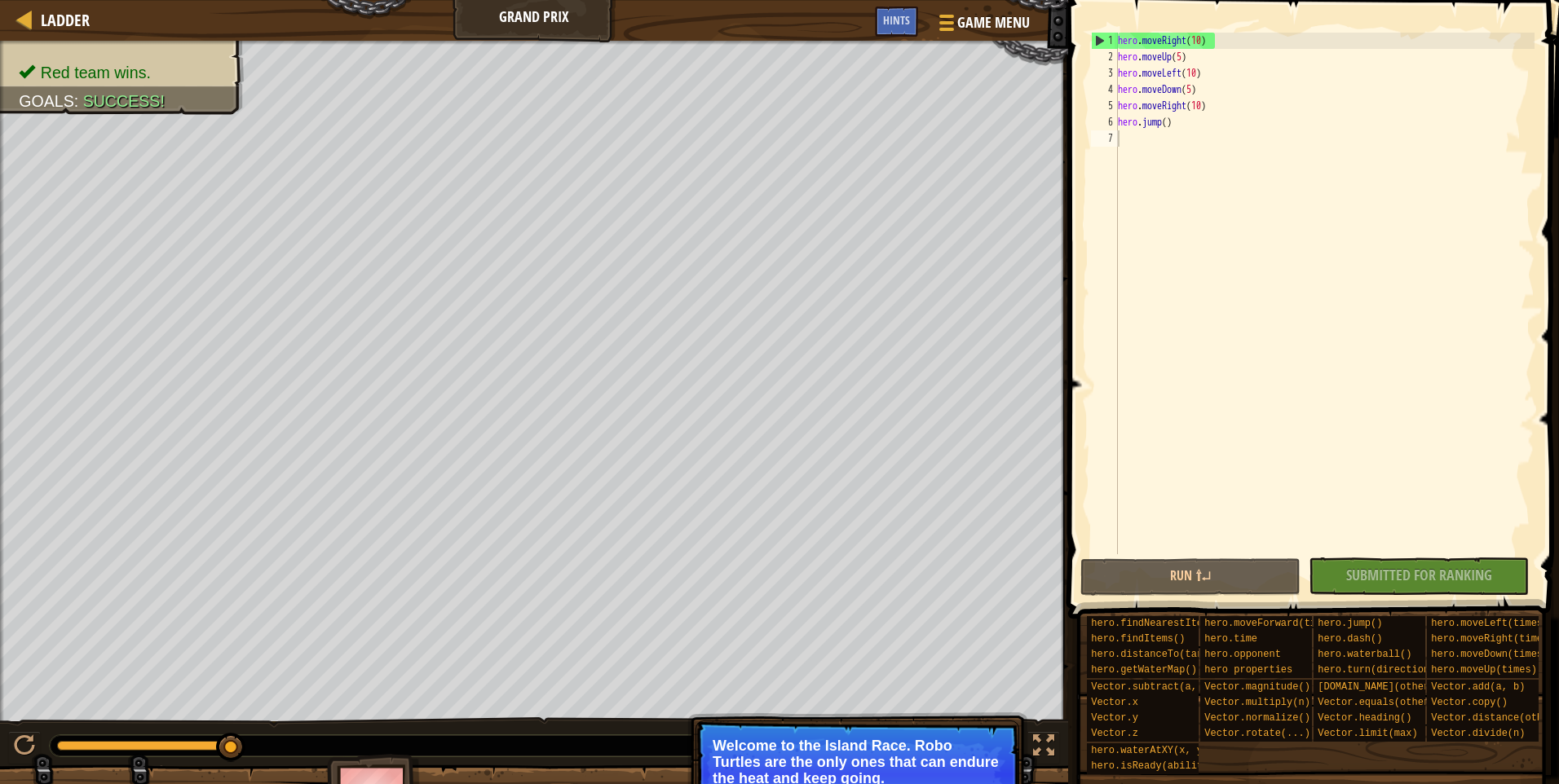 click on "No New Code to Rank Rank My Game! Submitting... Submitted for Ranking Failed to Rank Game Being Ranked" at bounding box center (1411, 576) 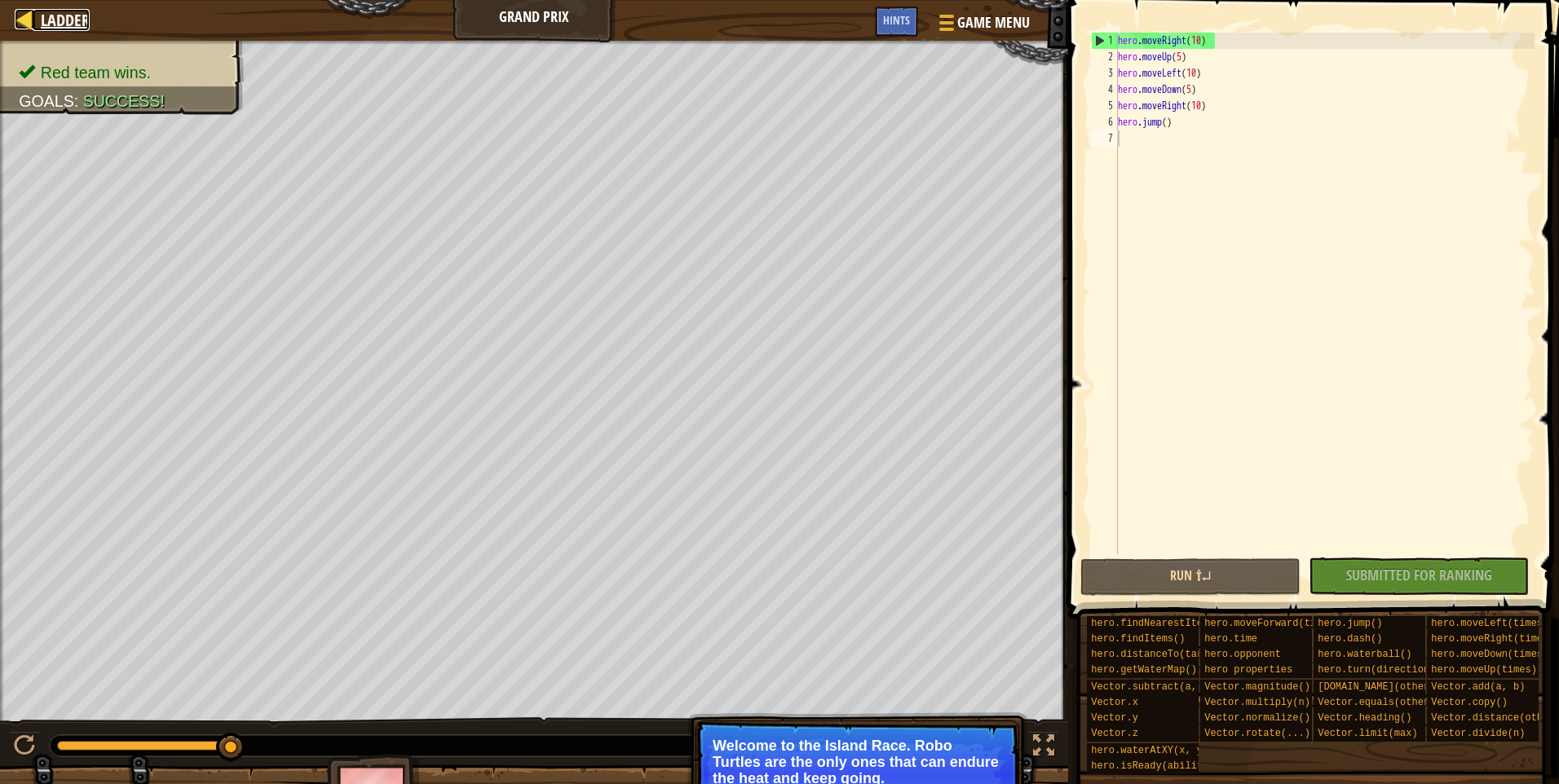 click at bounding box center (24, 19) 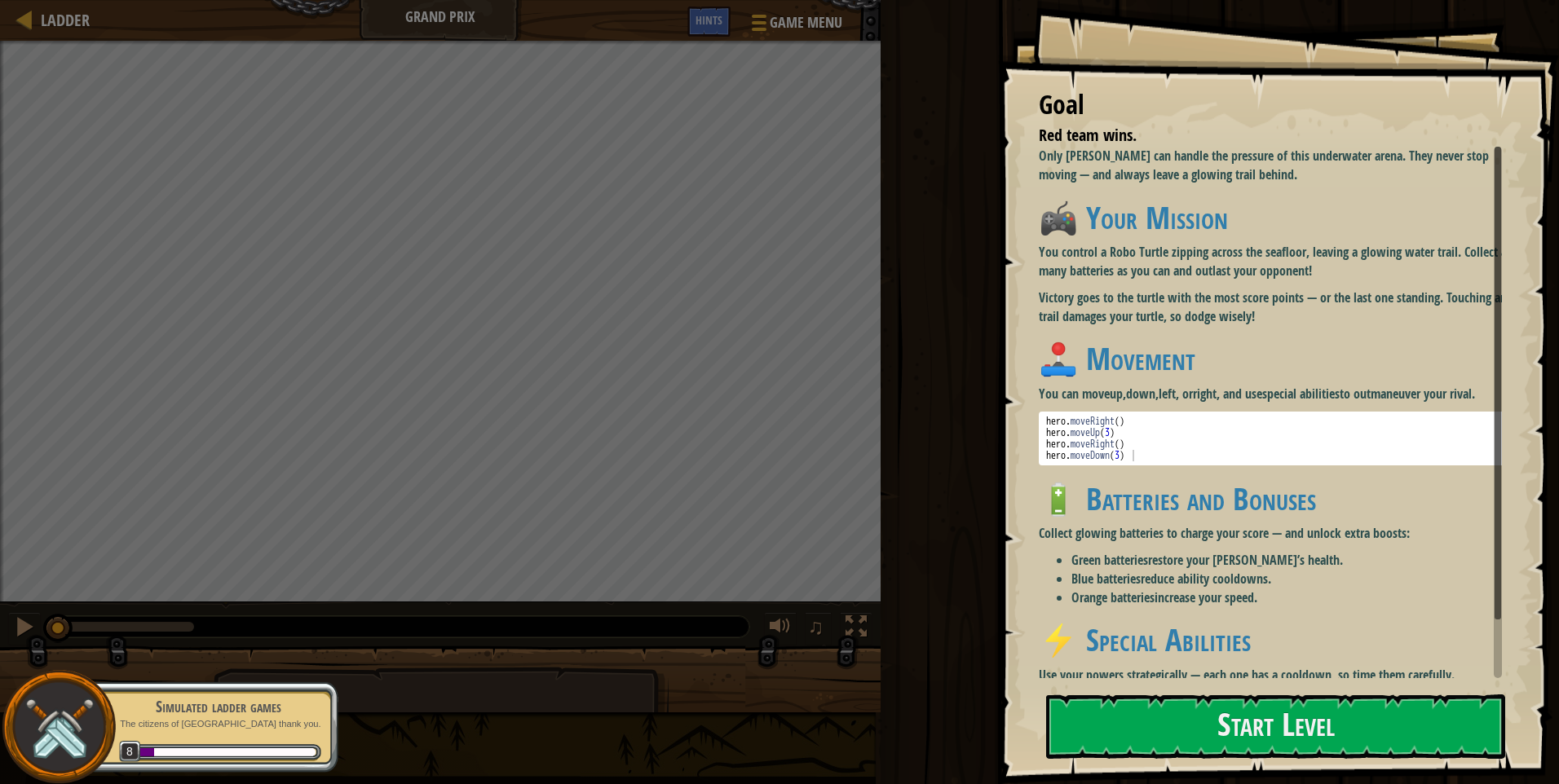 click on "Goal Red team wins. Only [PERSON_NAME] can handle the pressure of this underwater arena. They never stop moving — and always leave a glowing trail behind.
🎮 Your Mission
You control a Robo Turtle zipping across the seafloor, leaving a glowing water trail. Collect as many batteries as you can and outlast your opponent!
Victory goes to the turtle with the most score points — or the last one standing. Touching any trail damages your turtle, so dodge wisely!
🕹️ Movement
You can move  up ,  down ,  left , or  right , and use  special abilities  to outmaneuver your rival.
1 2 3 4 hero . moveRight ( ) hero . moveUp ( 3 ) hero . moveRight ( ) hero . moveDown ( 3 )     XXXXXXXXXXXXXXXXXXXXXXXXXXXXXXXXXXXXXXXXXXXXXXXXXXXXXXXXXXXXXXXXXXXXXXXXXXXXXXXXXXXXXXXXXXXXXXXXXXXXXXXXXXXXXXXXXXXXXXXXXXXXXXXXXXXXXXXXXXXXXXXXXXXXXXXXXXXXXXXXXXXXXXXXXXXXXXXXXXXXXXXXXXXXXXXXXXXXXXXXXXXXXXXXXXXXXXXXXXXXXXXXXXXXXXXXXXXXXXXXXXXXXXXXXXXXXXXX
🔋 Batteries and Bonuses
Green batteries
Blue batteries" at bounding box center (780, 392) 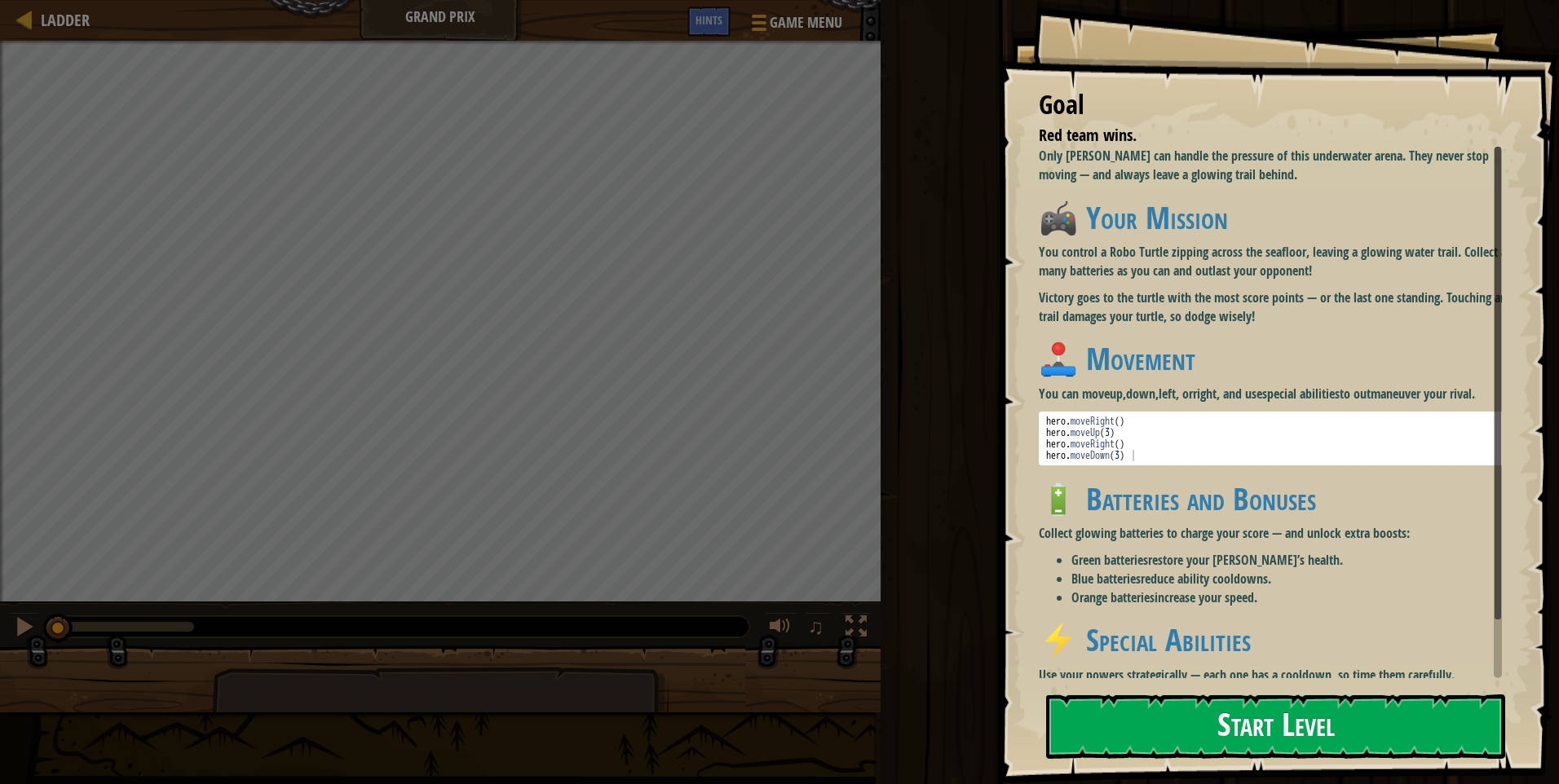 drag, startPoint x: 1308, startPoint y: 766, endPoint x: 1305, endPoint y: 745, distance: 21.213203 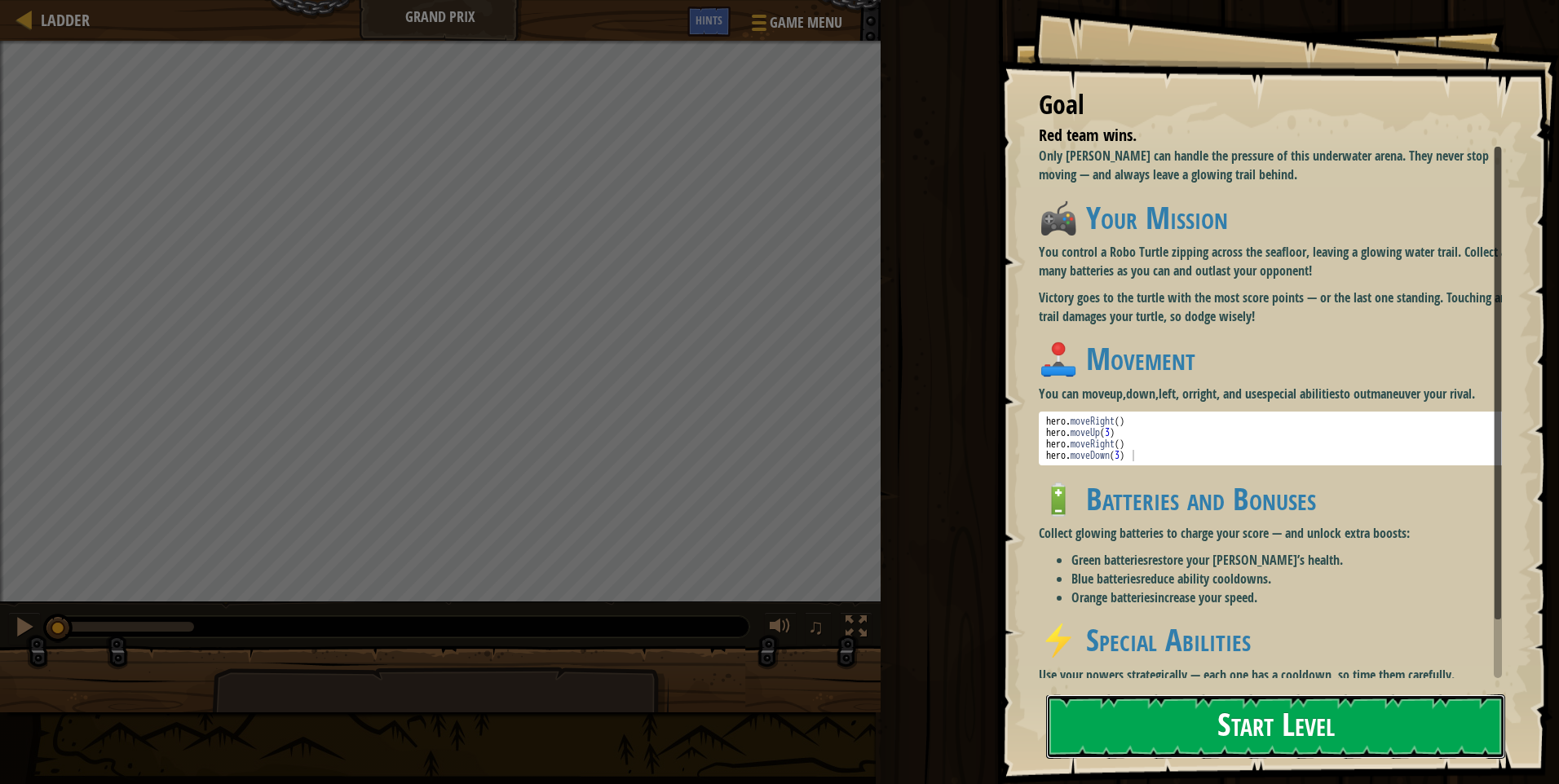 click on "Start Level" at bounding box center [1275, 726] 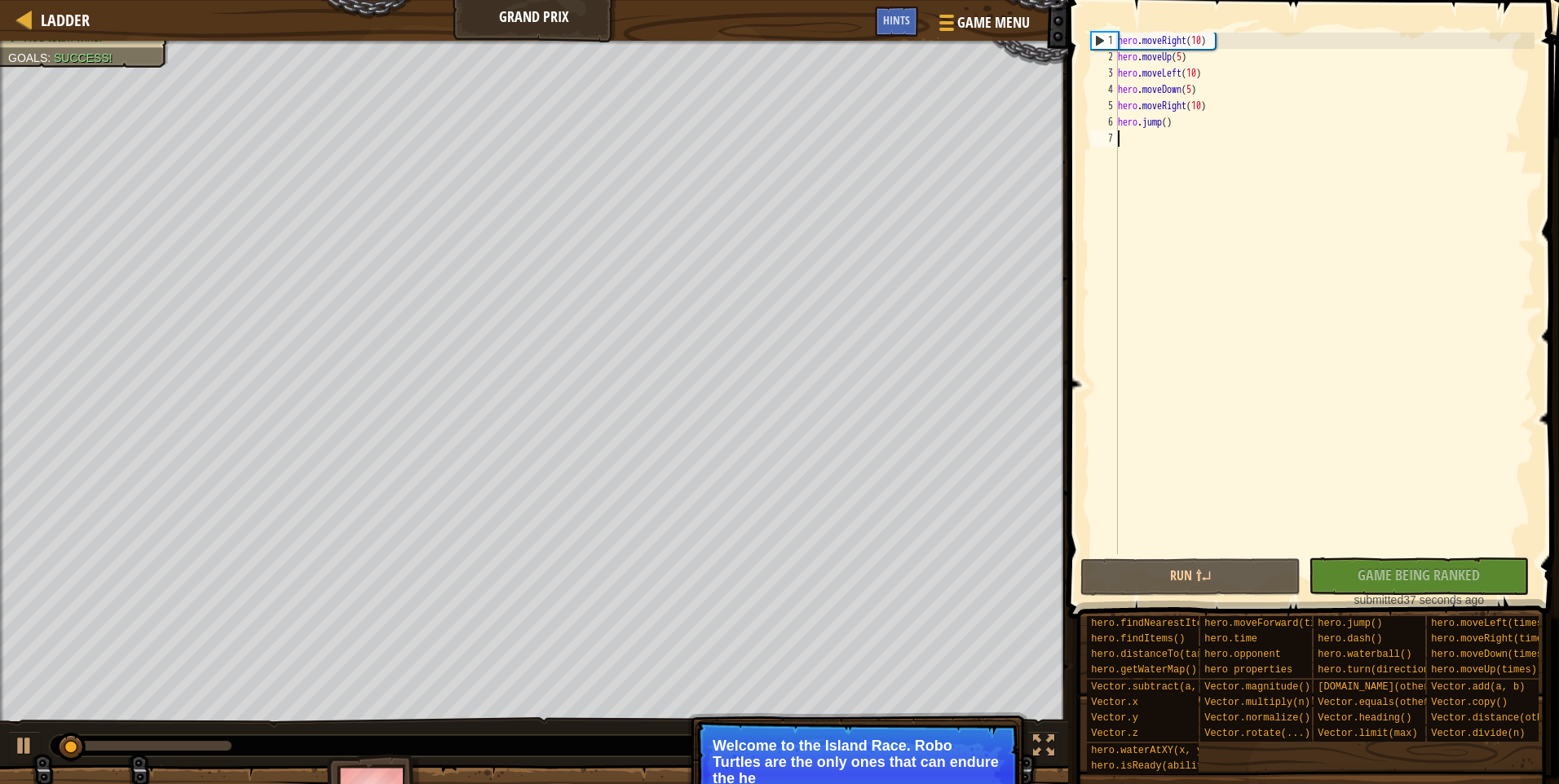 click on "No New Code to Rank Rank My Game! Submitting... Submitted for Ranking Failed to Rank Game Being Ranked submitted  37 seconds ago" at bounding box center [1411, 583] 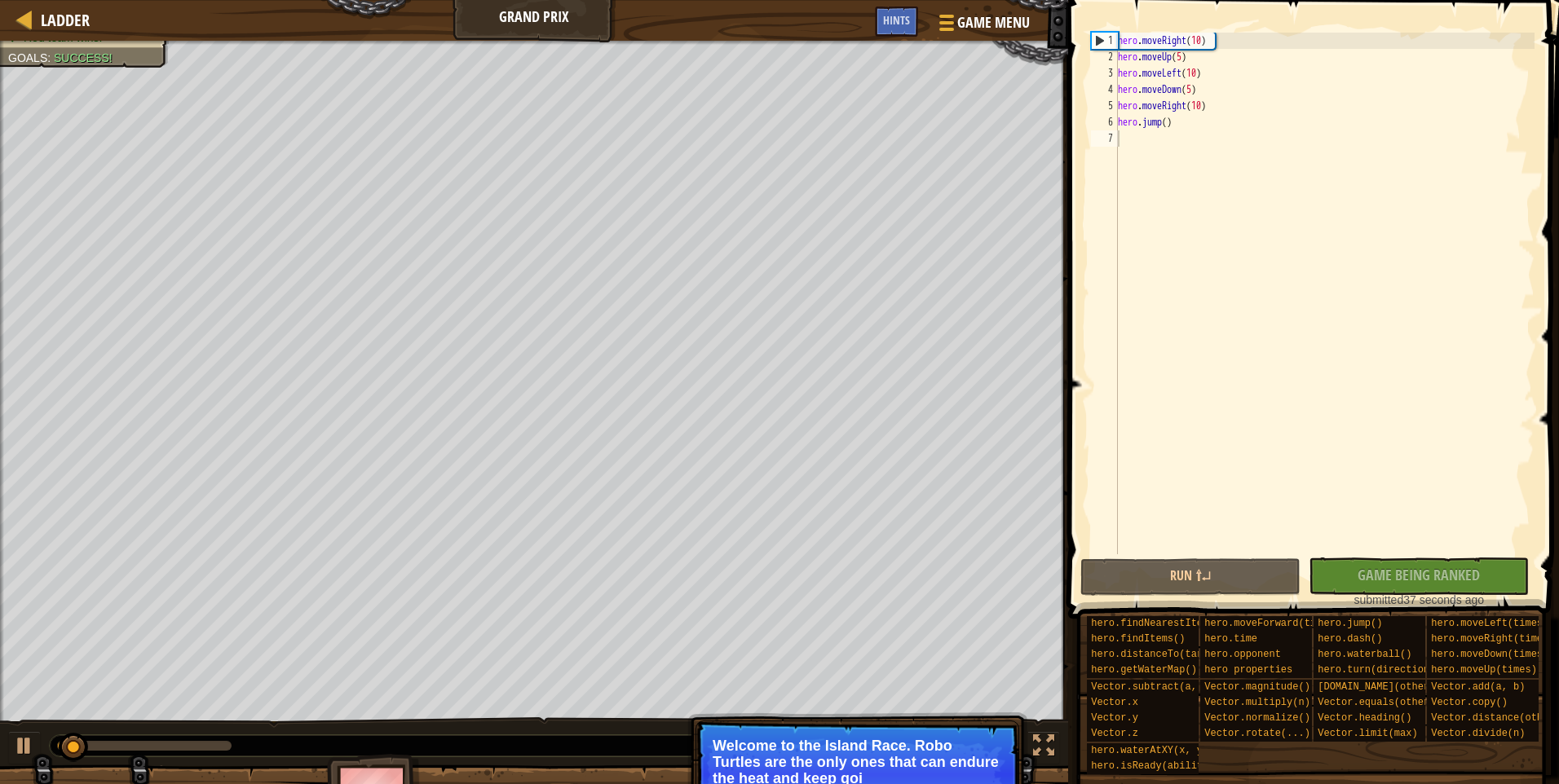 click at bounding box center [1311, 840] 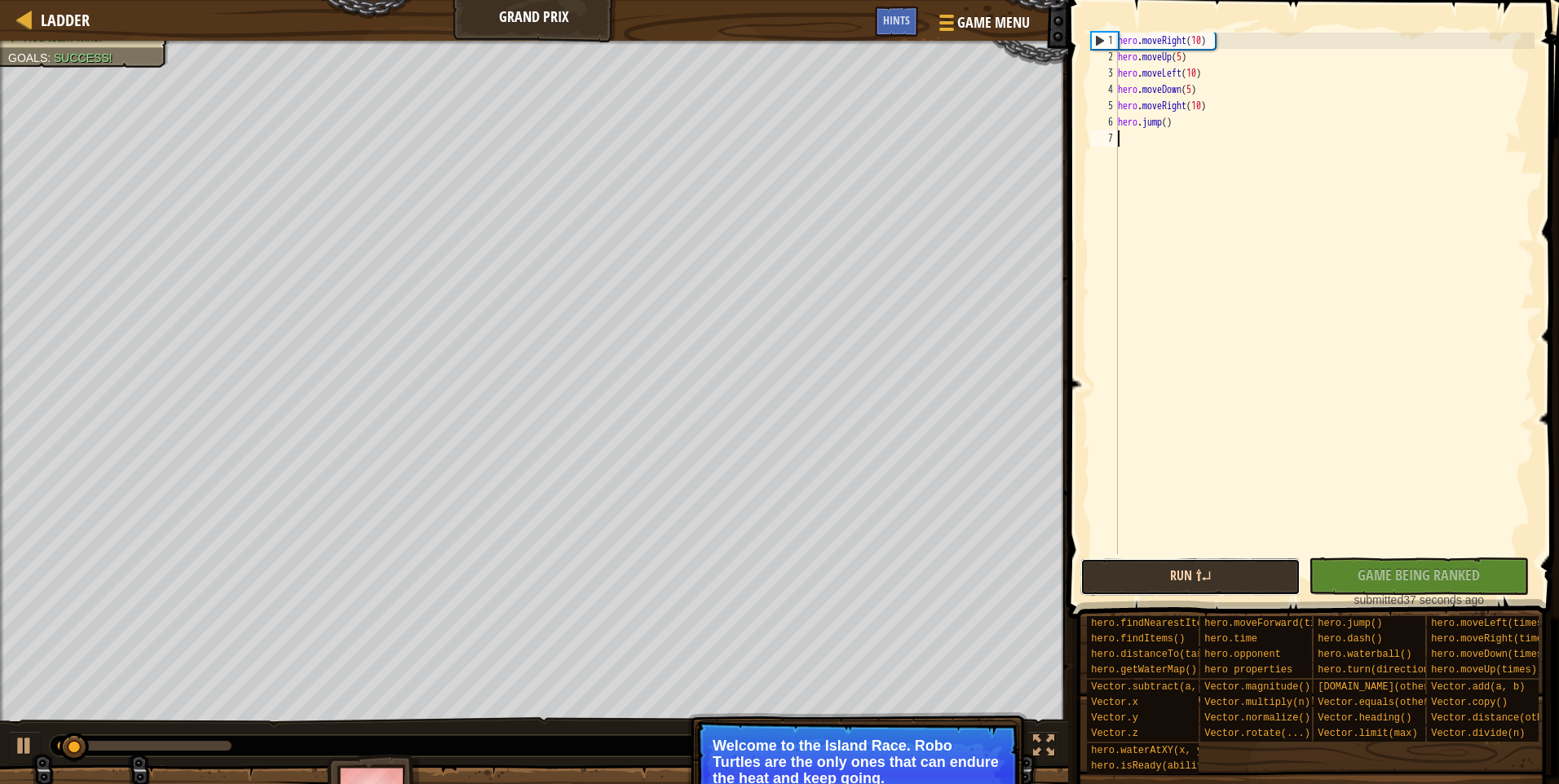 click on "Run ⇧↵" at bounding box center [1190, 577] 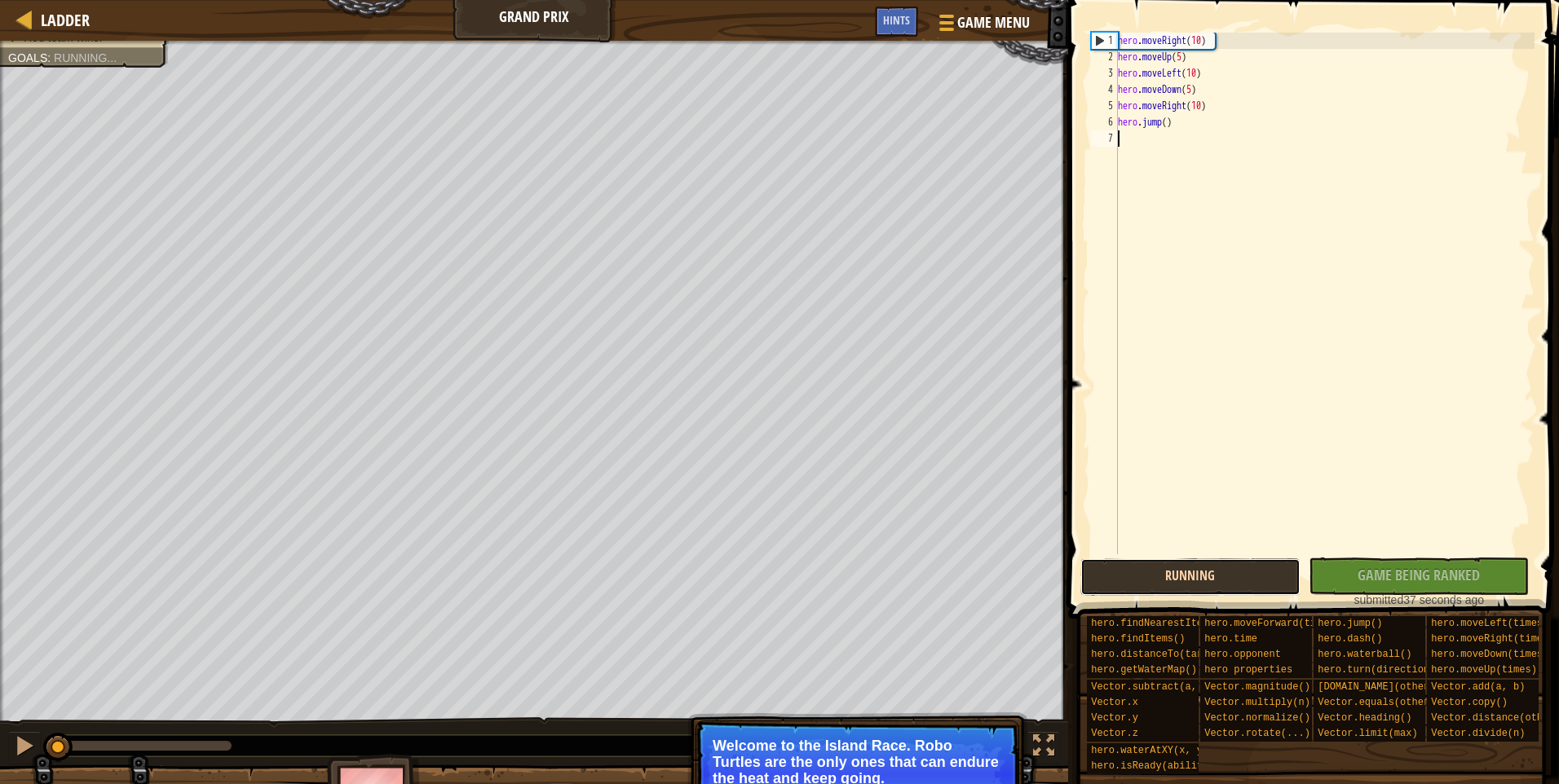 click on "Running" at bounding box center [1190, 577] 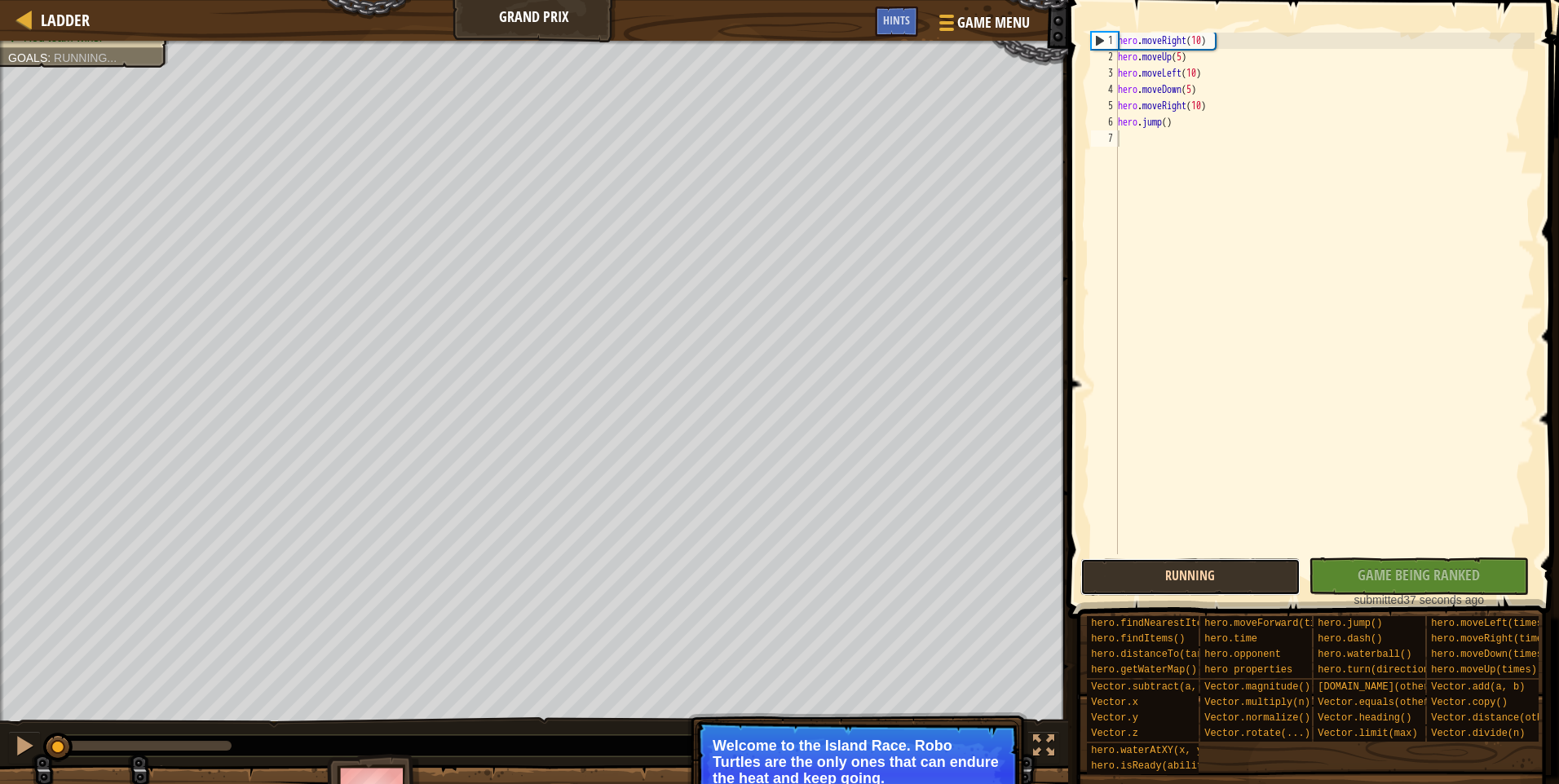 click on "Running" at bounding box center [1190, 577] 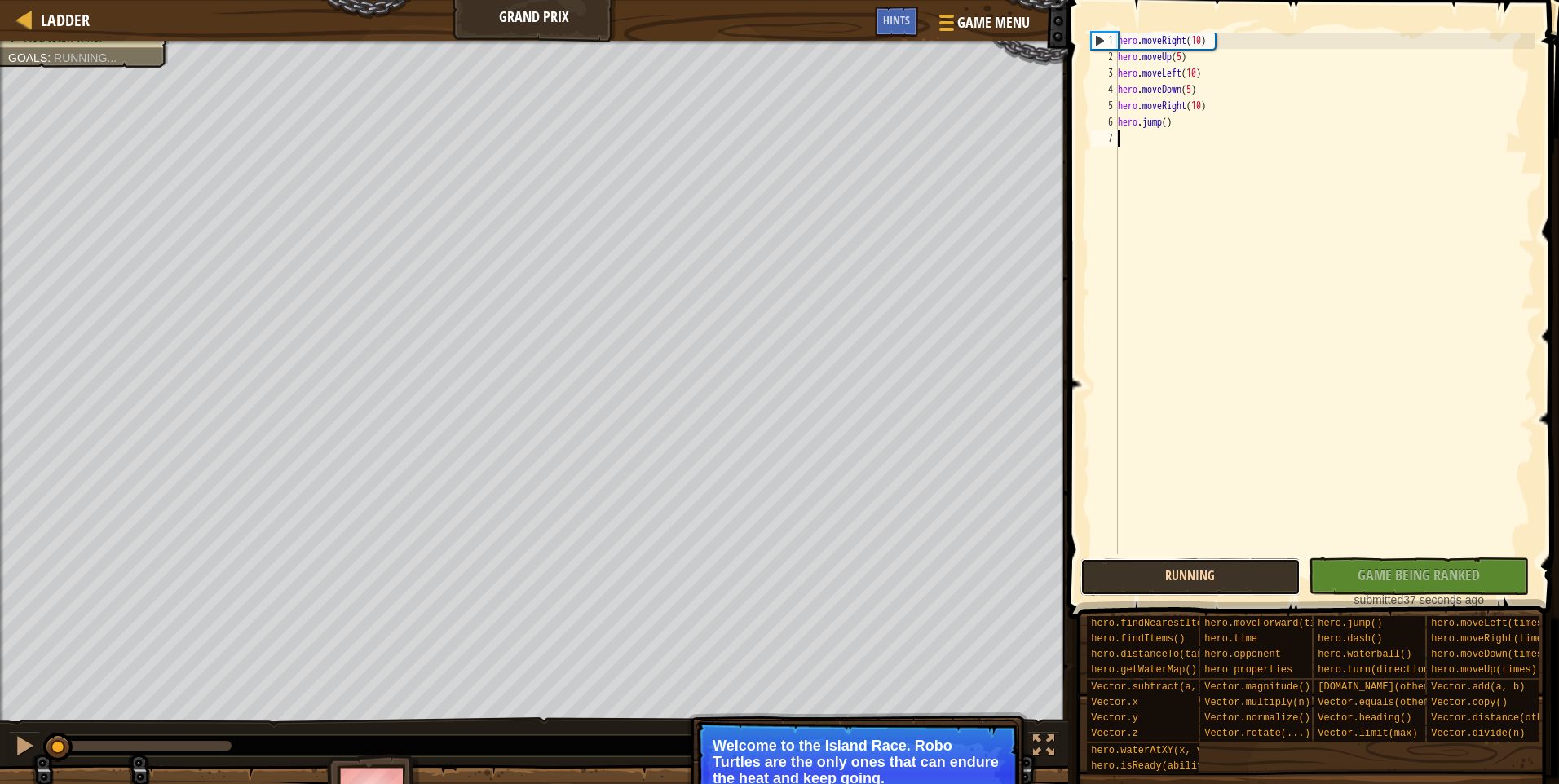 click on "Running" at bounding box center (1190, 577) 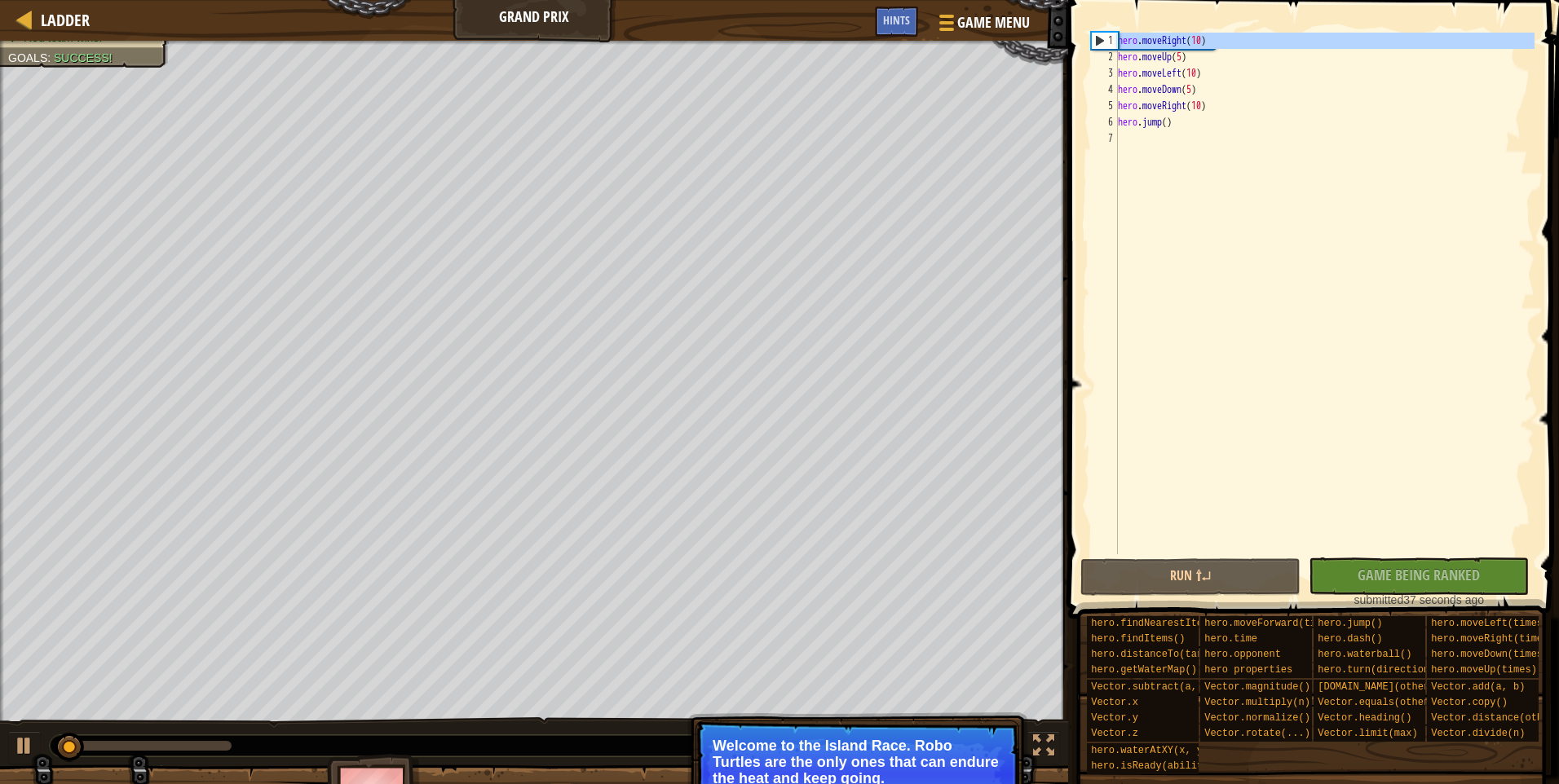 click on "1" at bounding box center (1105, 41) 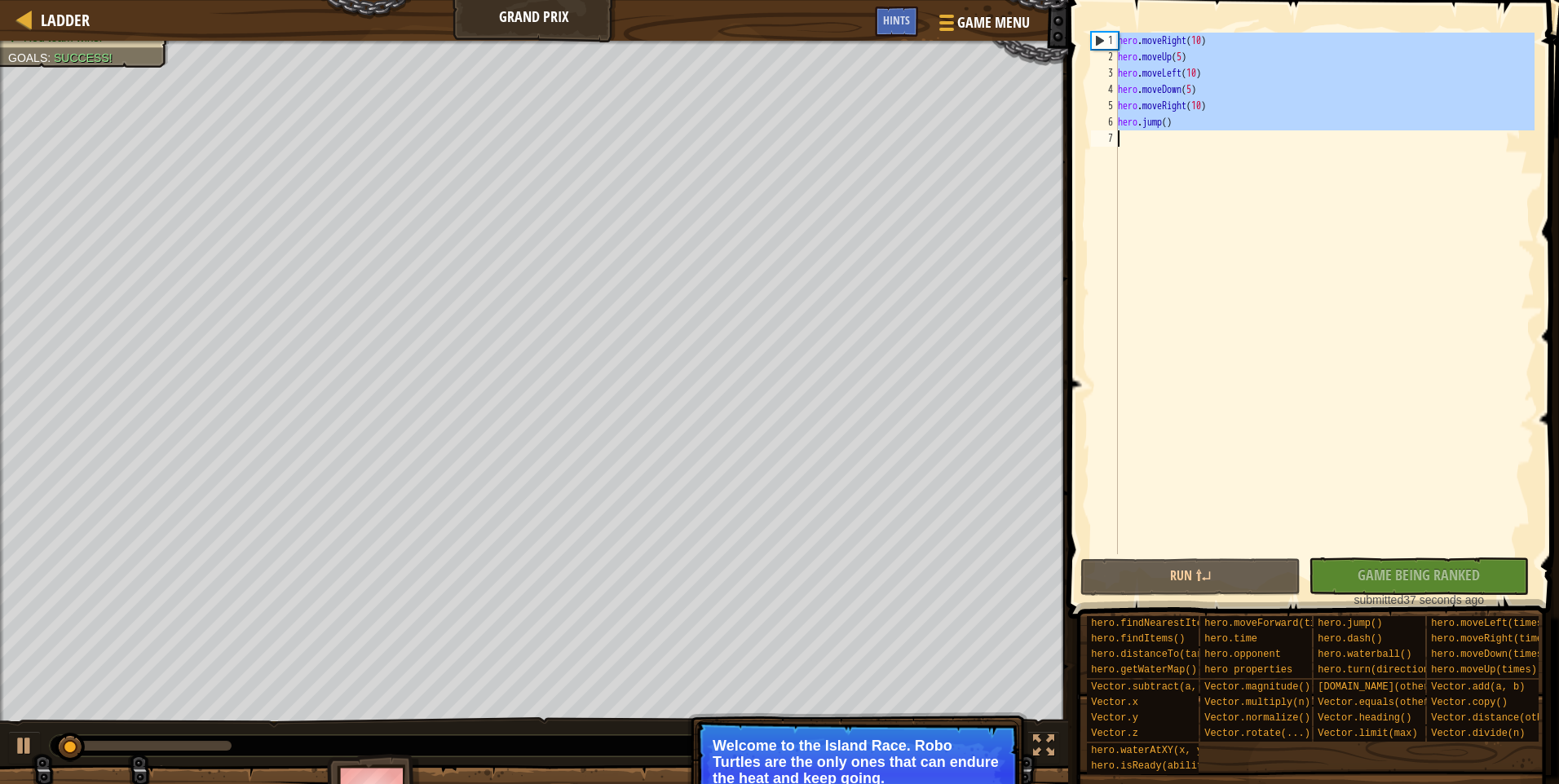 click on "1" at bounding box center [1105, 41] 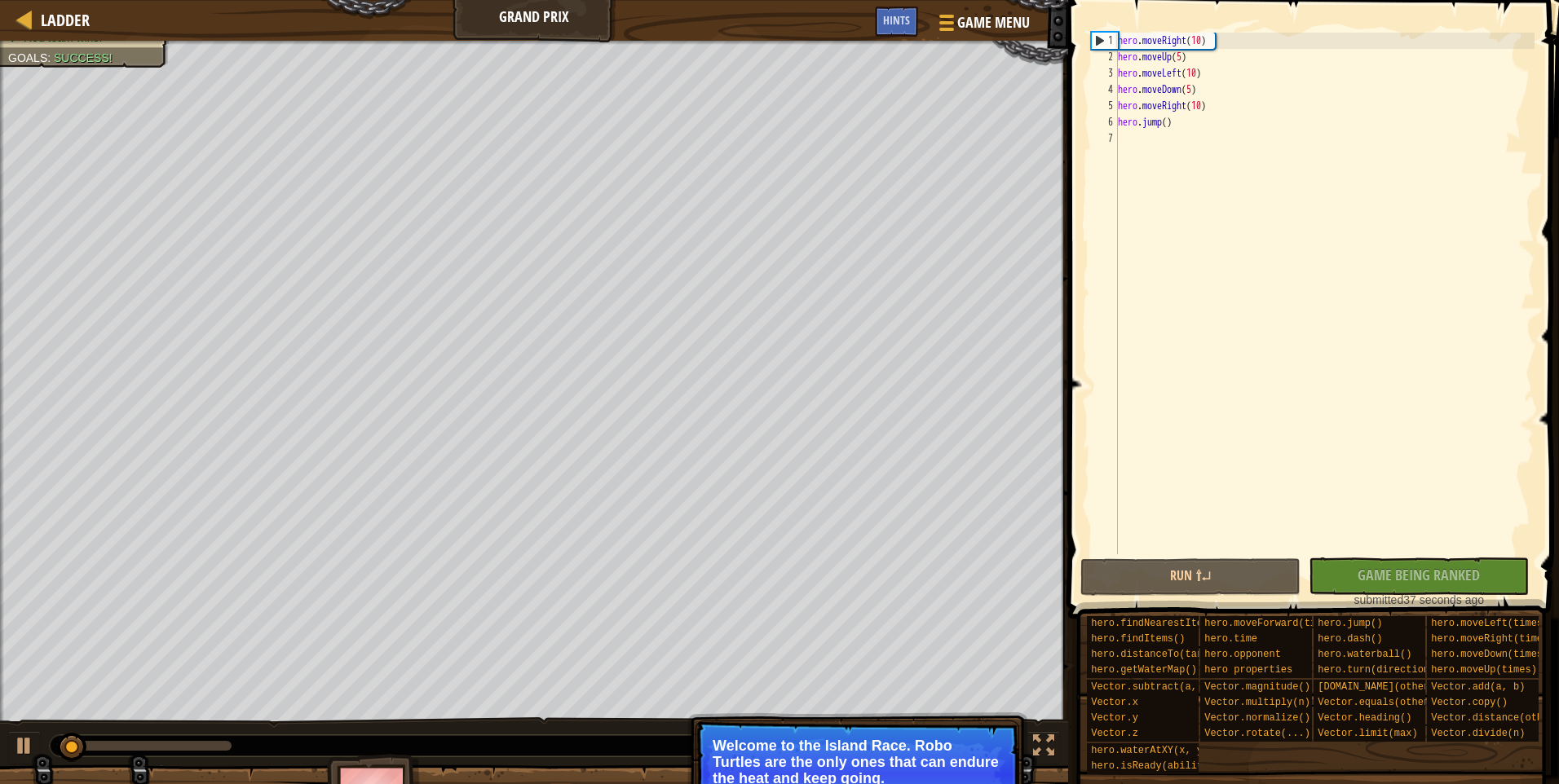 click on "1" at bounding box center [1105, 41] 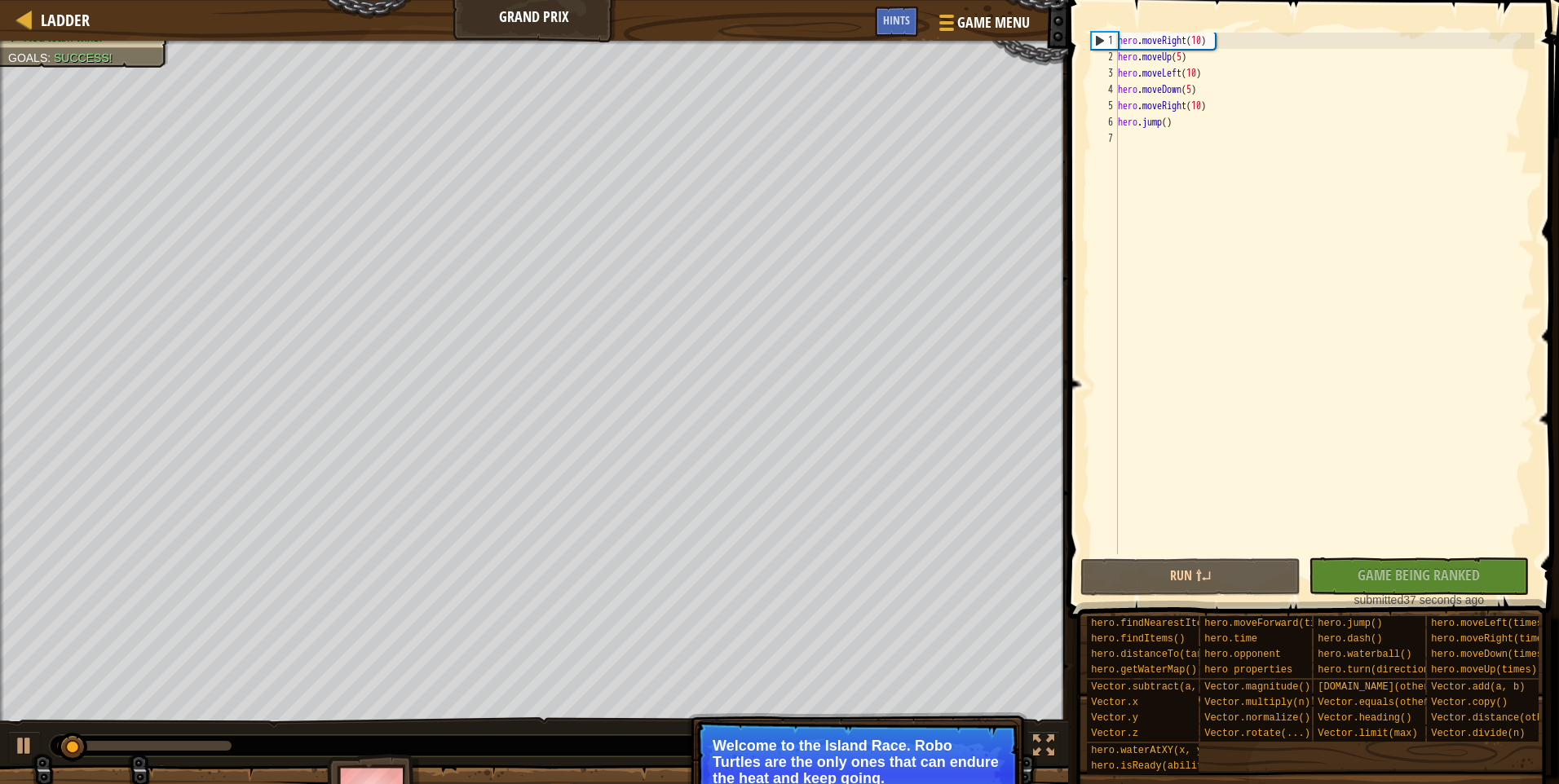 click on "1" at bounding box center (1105, 41) 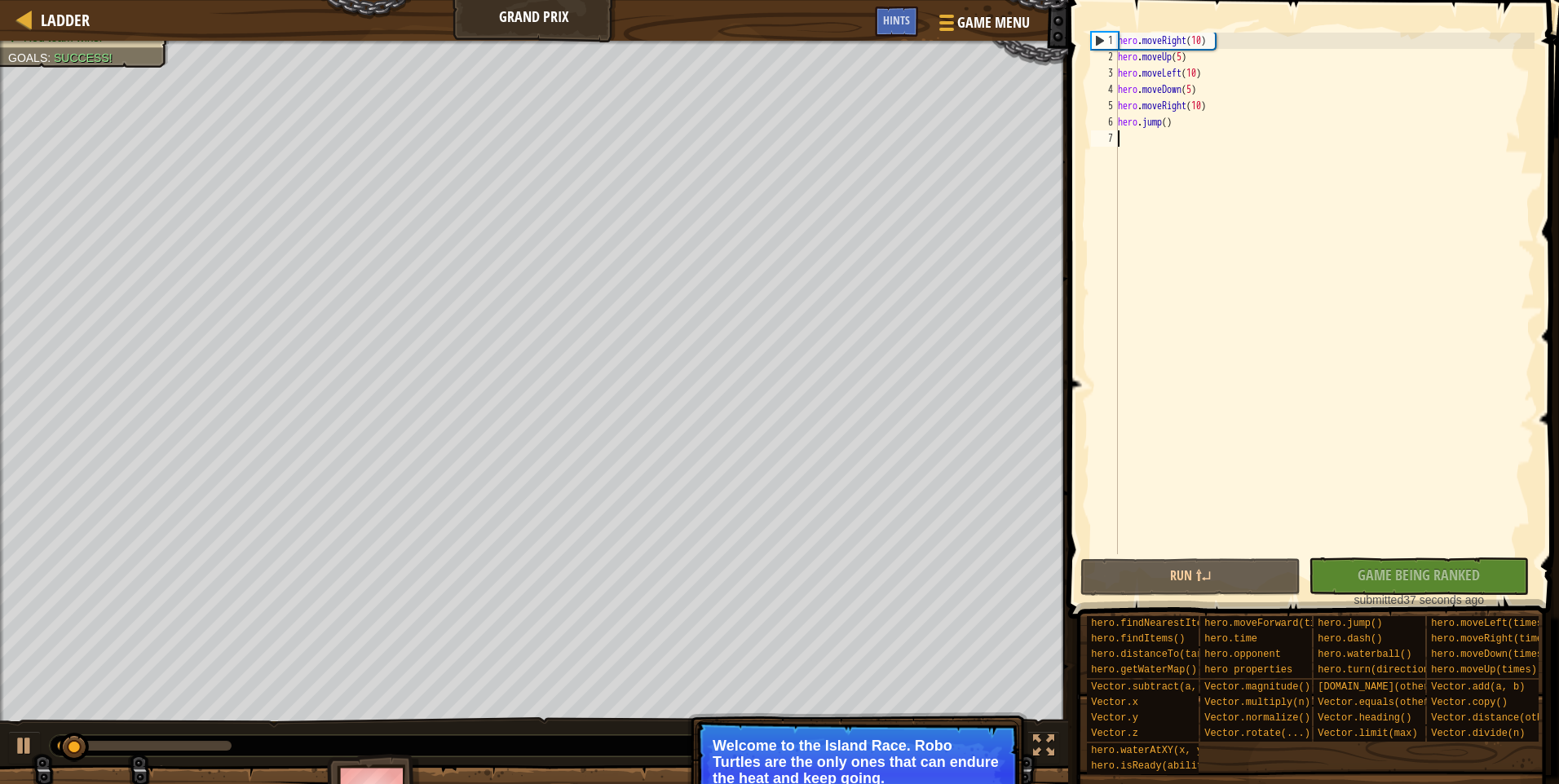 click on "1" at bounding box center (1105, 41) 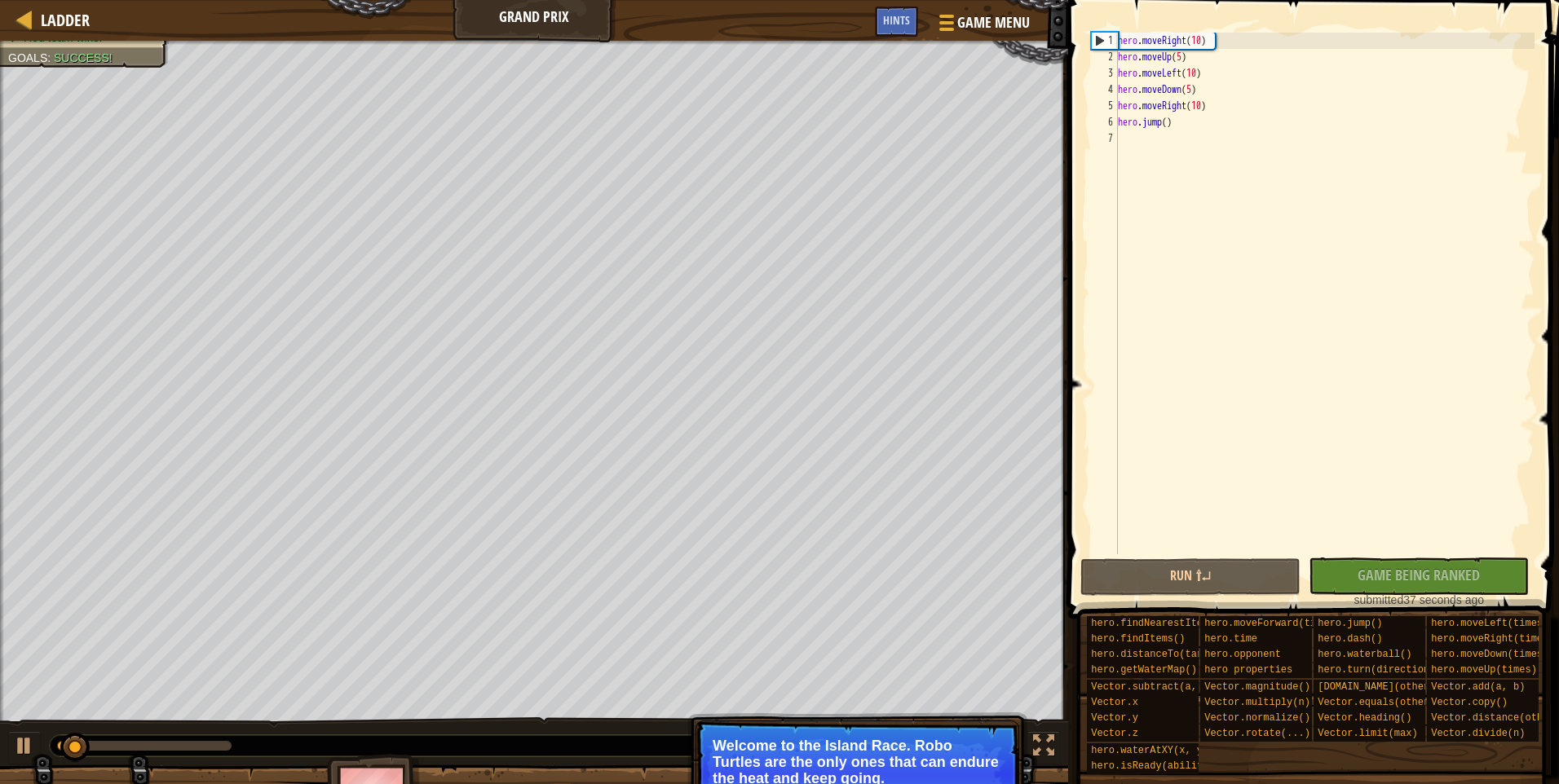 drag, startPoint x: 1100, startPoint y: 36, endPoint x: 1181, endPoint y: 31, distance: 81.15417 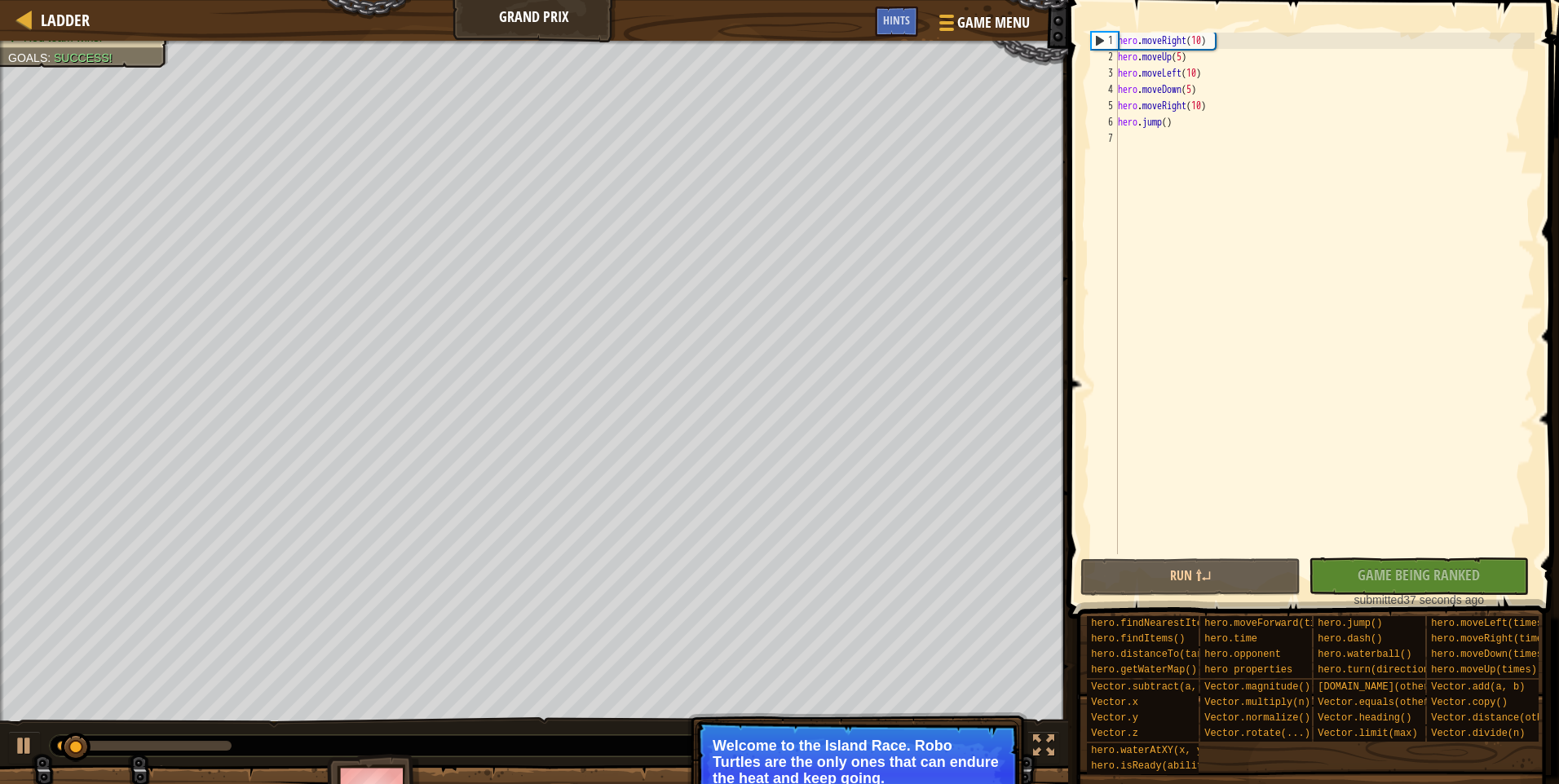 click at bounding box center [1315, 286] 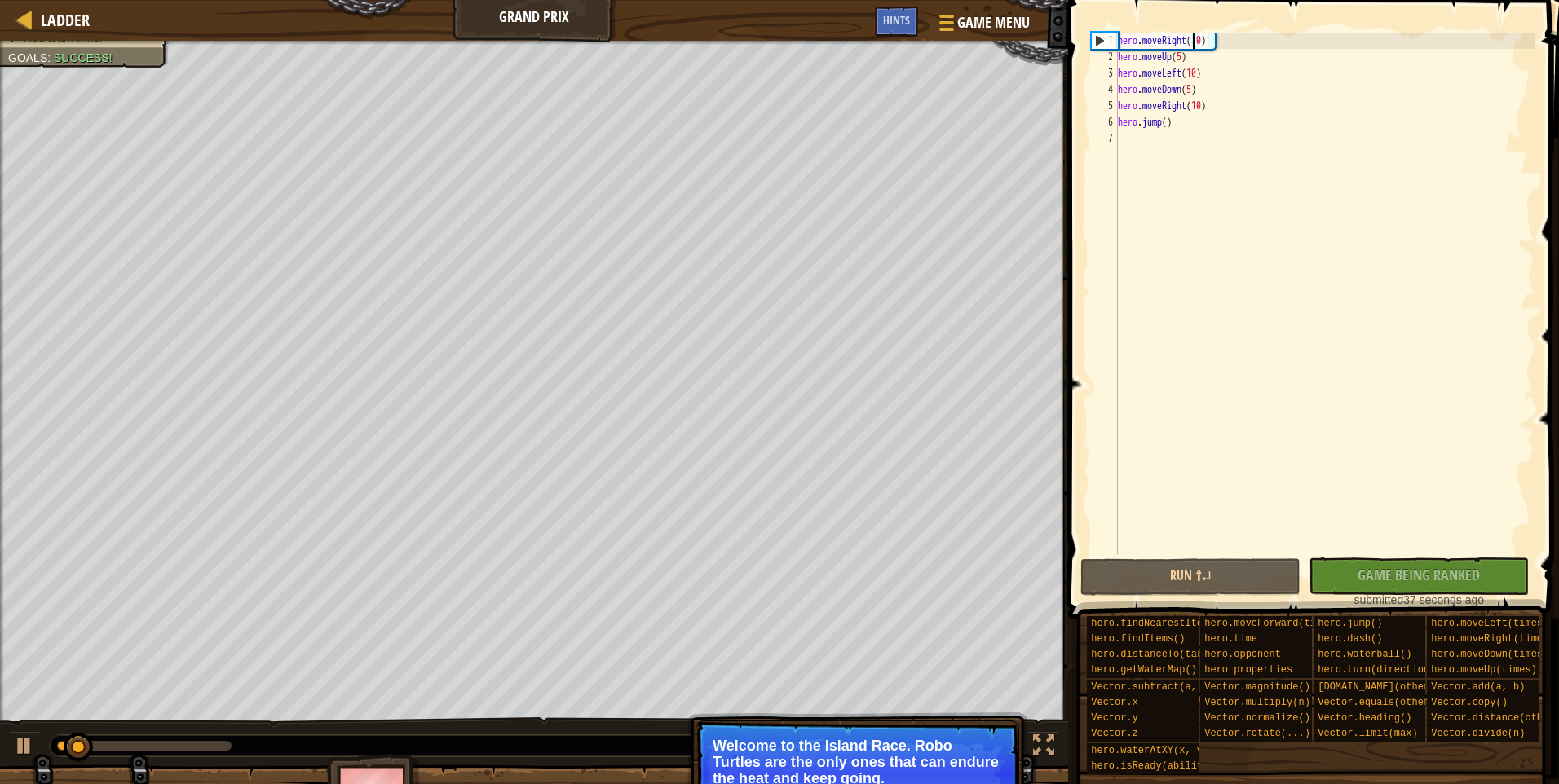 drag, startPoint x: 1194, startPoint y: 37, endPoint x: 1199, endPoint y: 56, distance: 19.646883 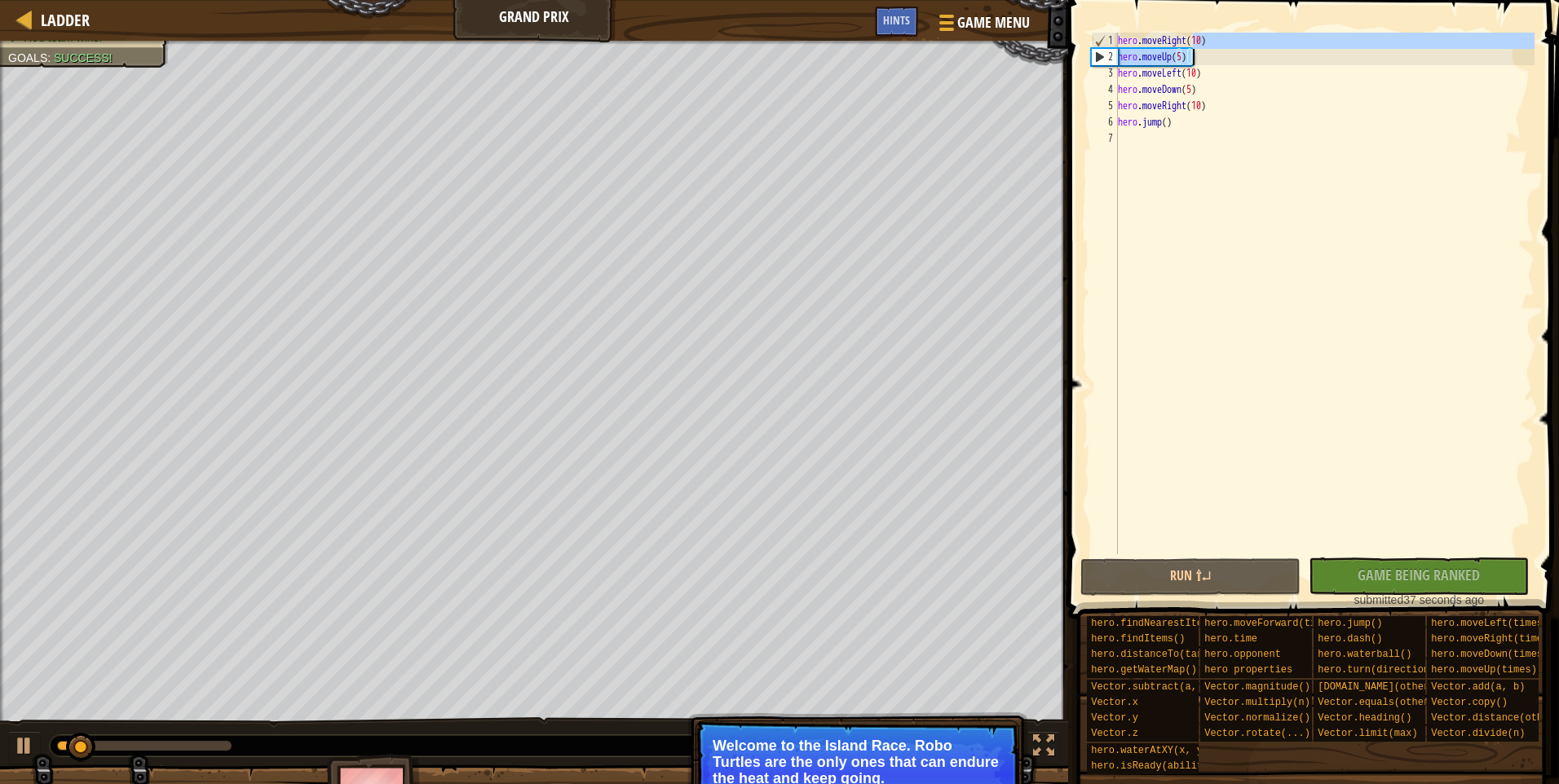 drag, startPoint x: 1199, startPoint y: 63, endPoint x: 1195, endPoint y: 77, distance: 14.56022 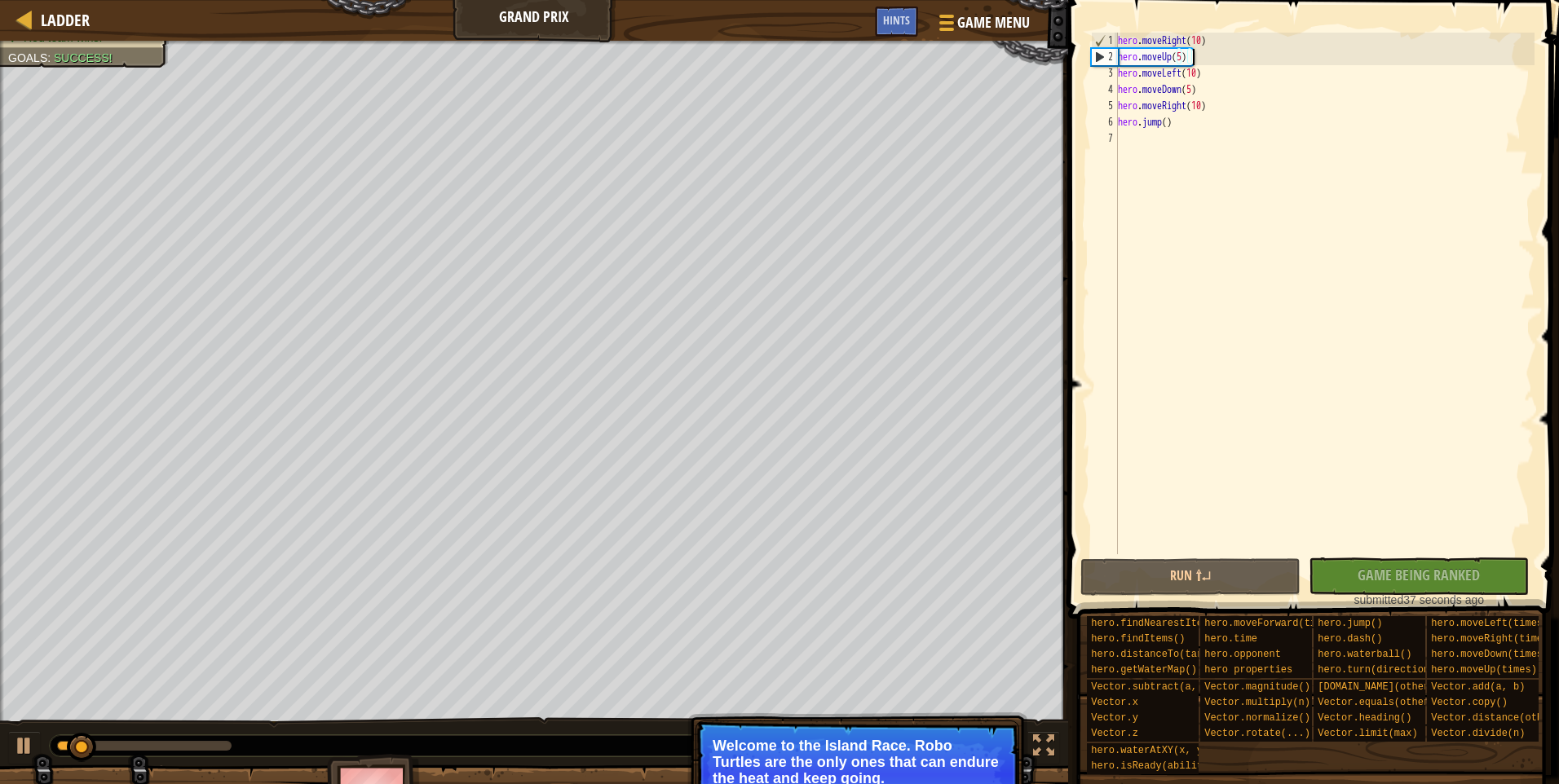 click on "hero . moveRight ( 10 ) hero . moveUp ( 5 ) hero . moveLeft ( 10 ) hero . moveDown ( 5 ) hero . moveRight ( 10 ) hero . jump ( )" at bounding box center (1324, 310) 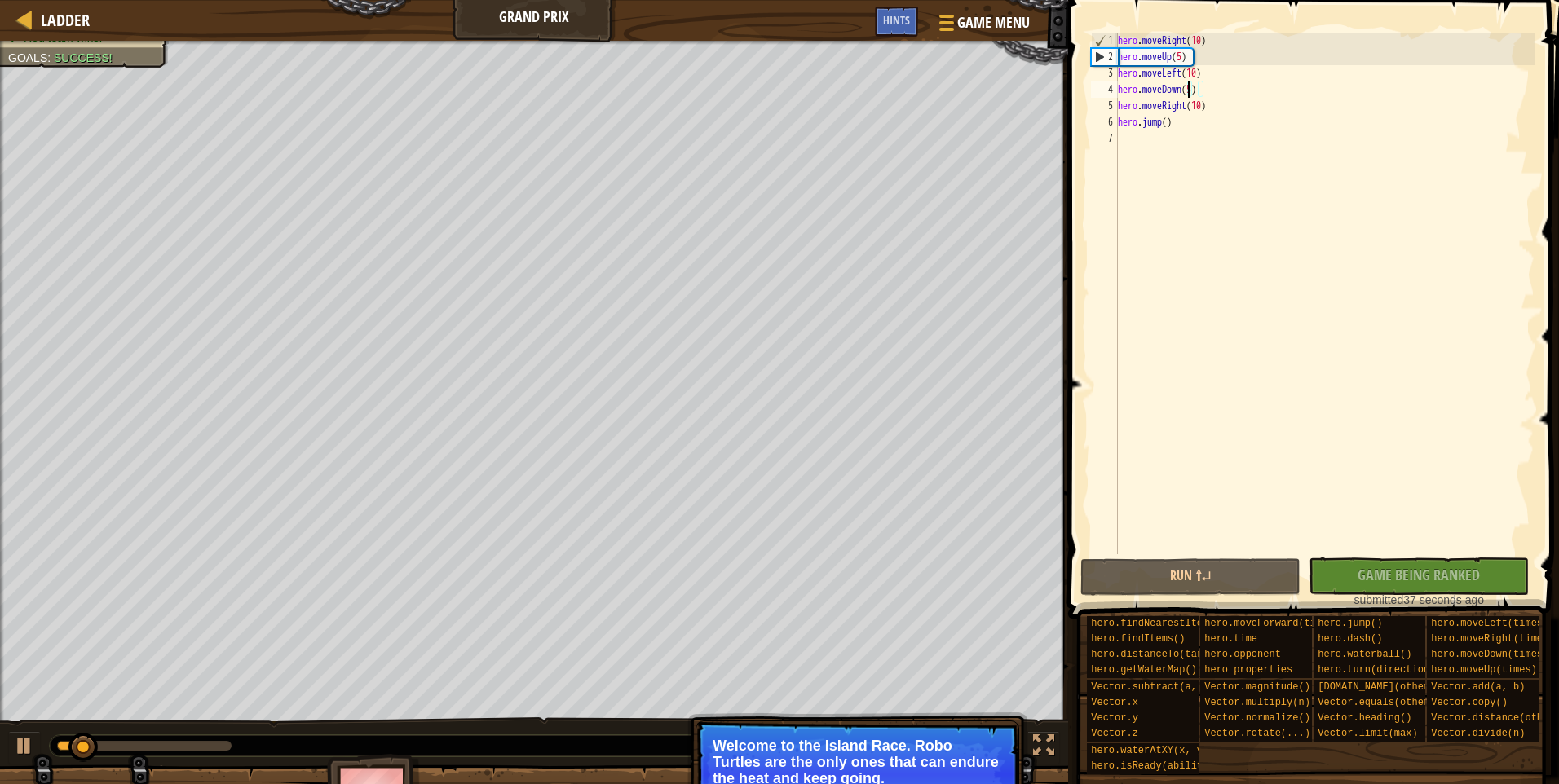 click on "hero . moveRight ( 10 ) hero . moveUp ( 5 ) hero . moveLeft ( 10 ) hero . moveDown ( 5 ) hero . moveRight ( 10 ) hero . jump ( )" at bounding box center [1324, 310] 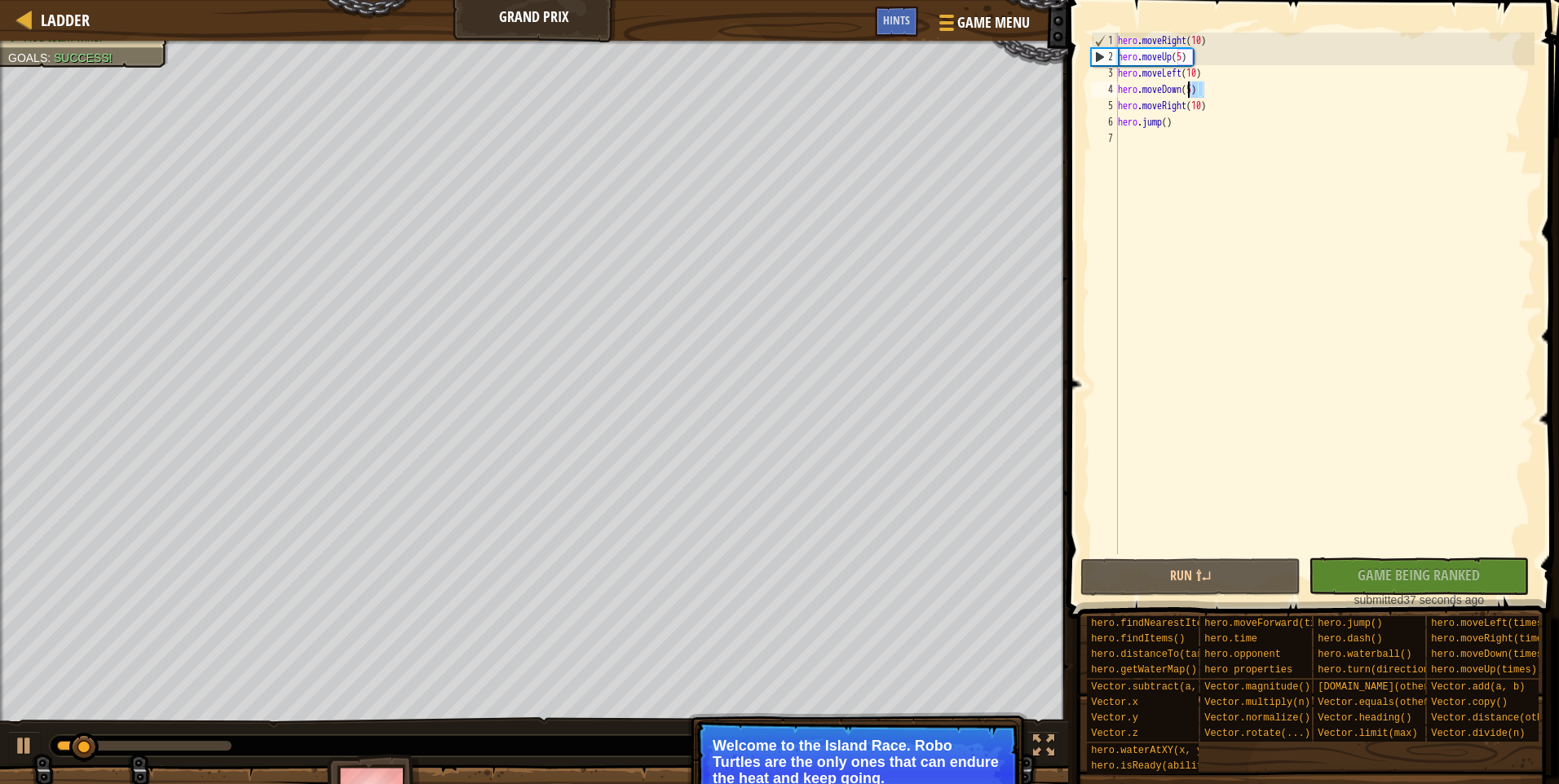 click on "hero . moveRight ( 10 ) hero . moveUp ( 5 ) hero . moveLeft ( 10 ) hero . moveDown ( 5 ) hero . moveRight ( 10 ) hero . jump ( )" at bounding box center [1324, 310] 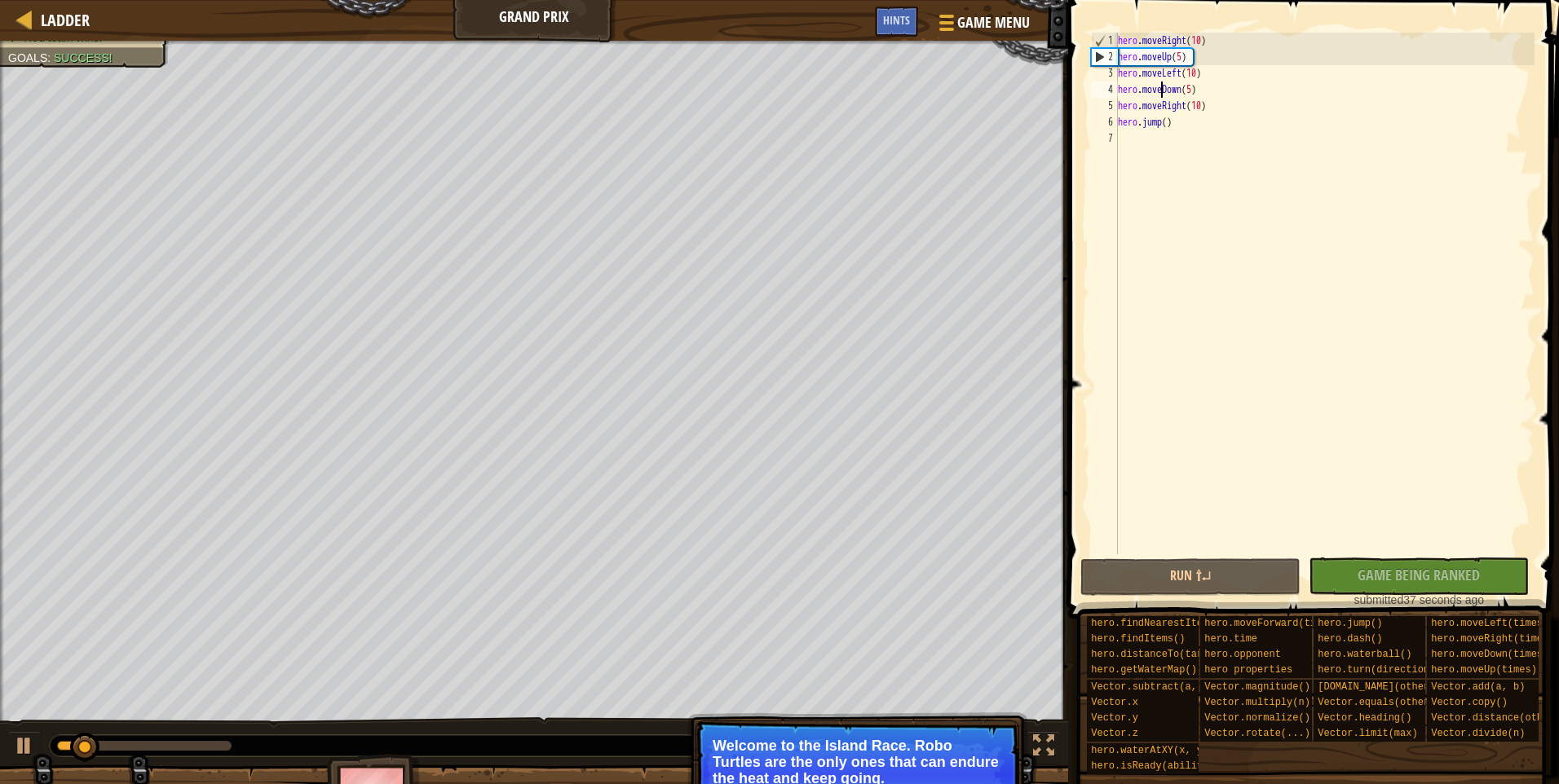 click on "hero . moveRight ( 10 ) hero . moveUp ( 5 ) hero . moveLeft ( 10 ) hero . moveDown ( 5 ) hero . moveRight ( 10 ) hero . jump ( )" at bounding box center [1324, 310] 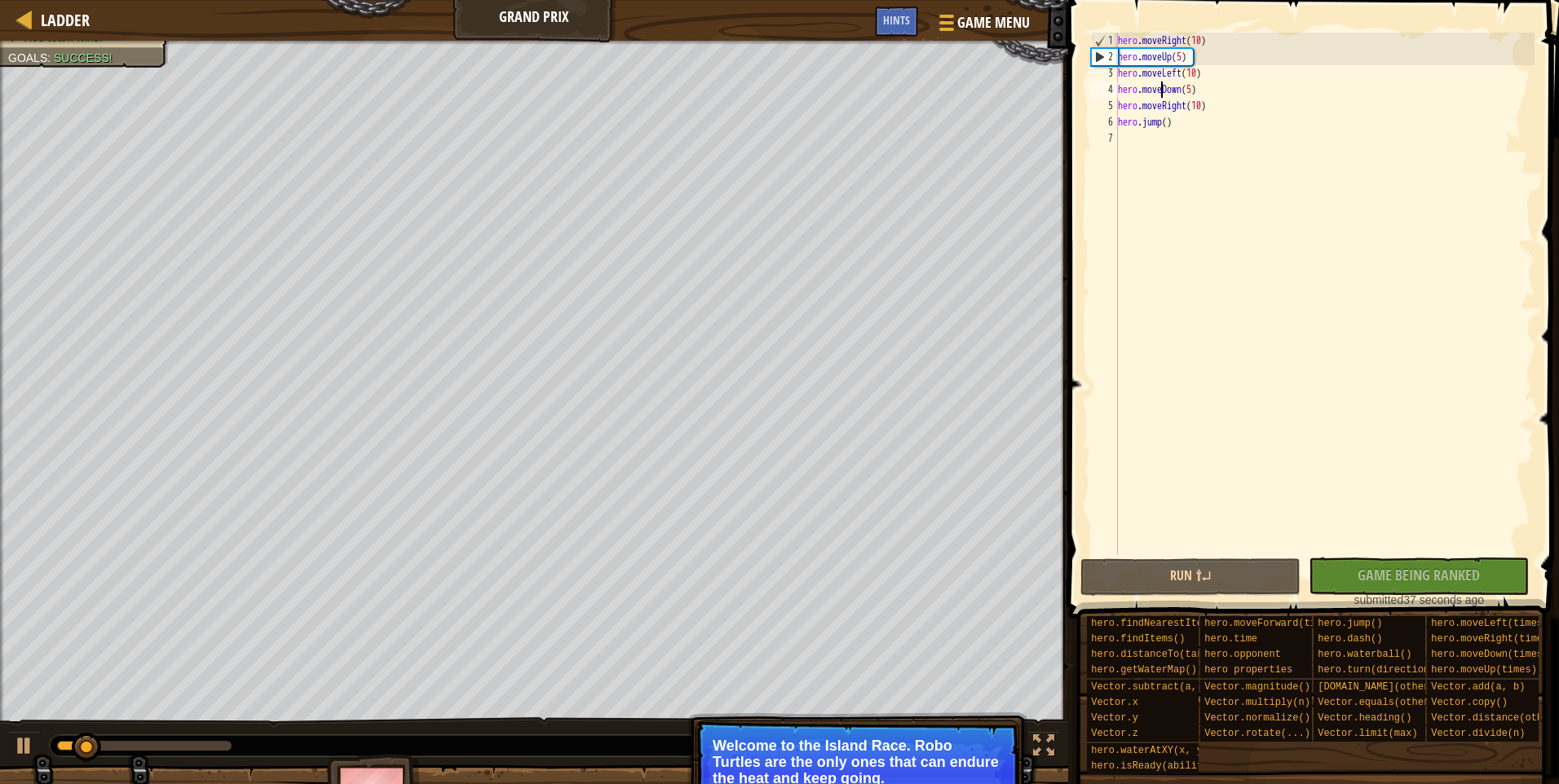 click on "hero . moveRight ( 10 ) hero . moveUp ( 5 ) hero . moveLeft ( 10 ) hero . moveDown ( 5 ) hero . moveRight ( 10 ) hero . jump ( )" at bounding box center [1324, 310] 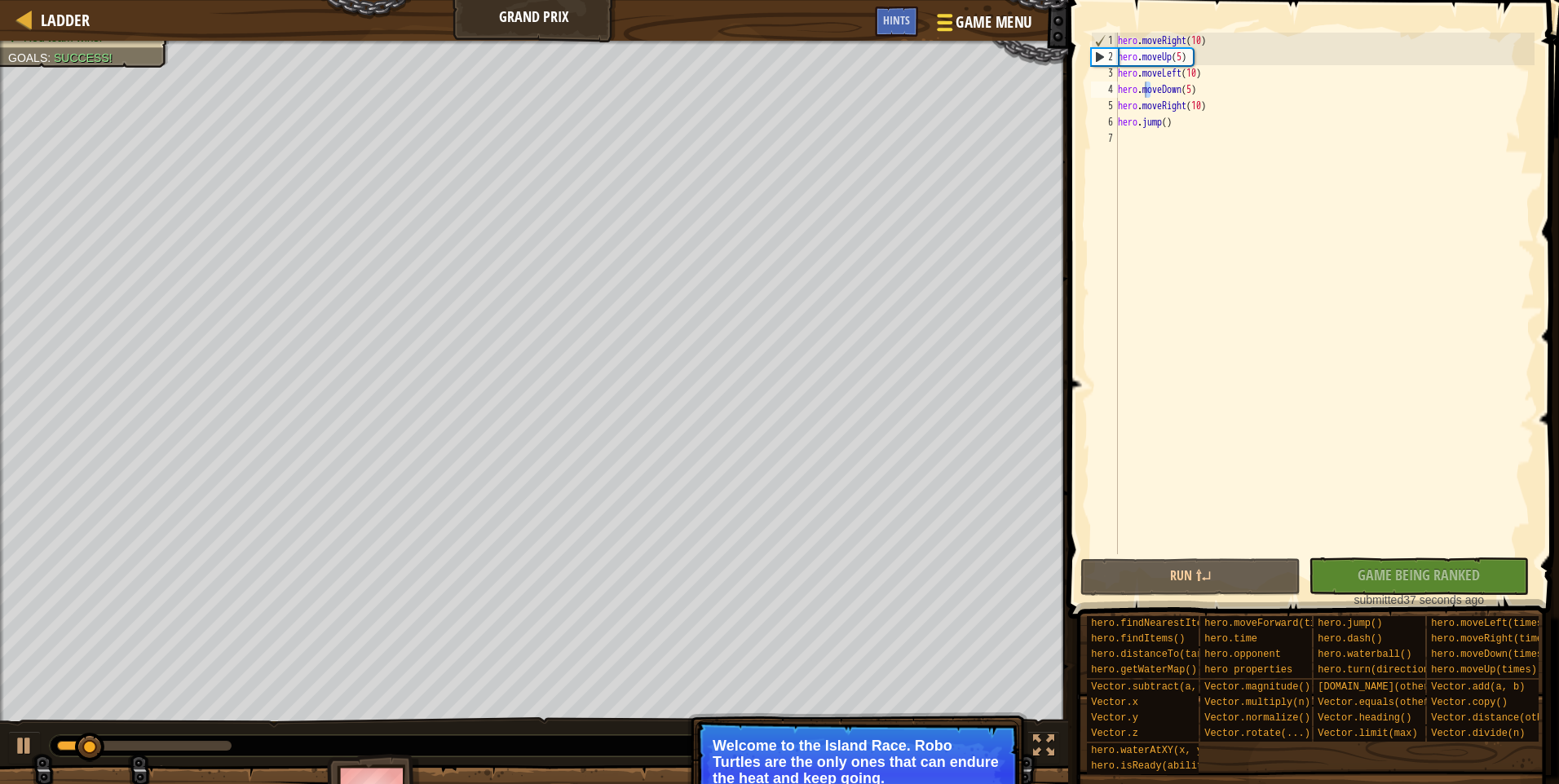 click on "Game Menu" at bounding box center (993, 22) 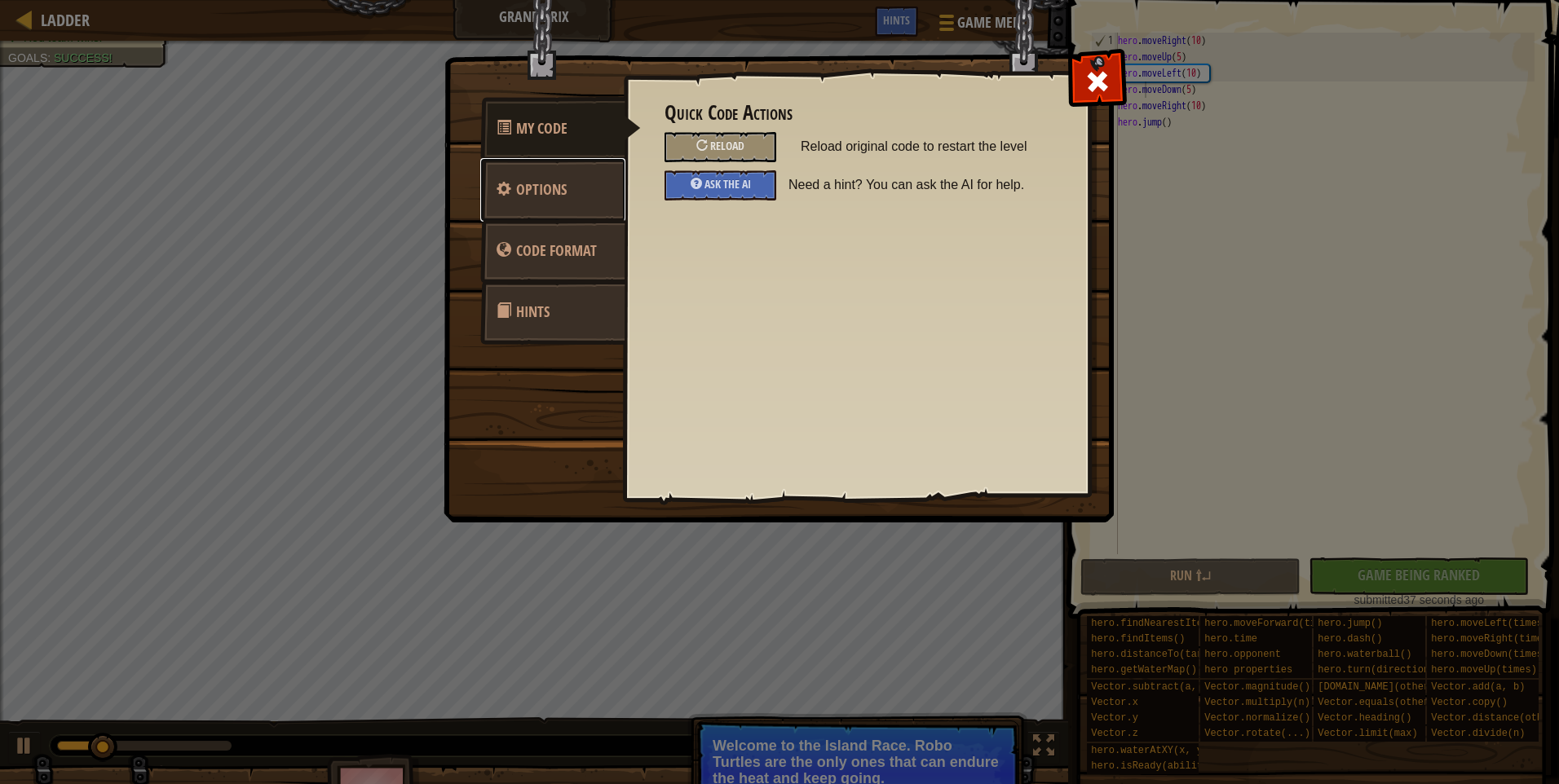click on "Options" at bounding box center (553, 190) 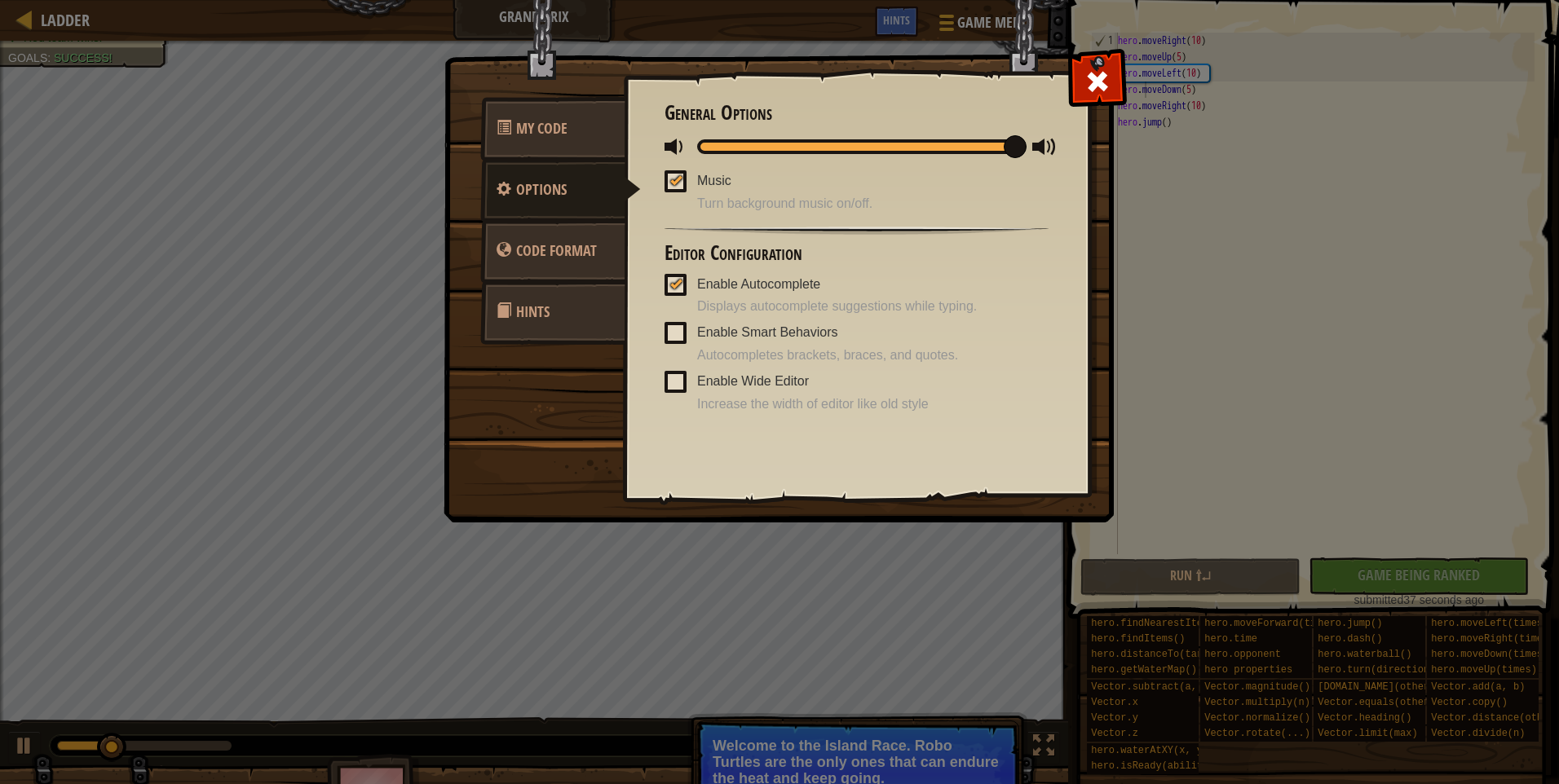 drag, startPoint x: 1036, startPoint y: 79, endPoint x: 1057, endPoint y: 73, distance: 21.84033 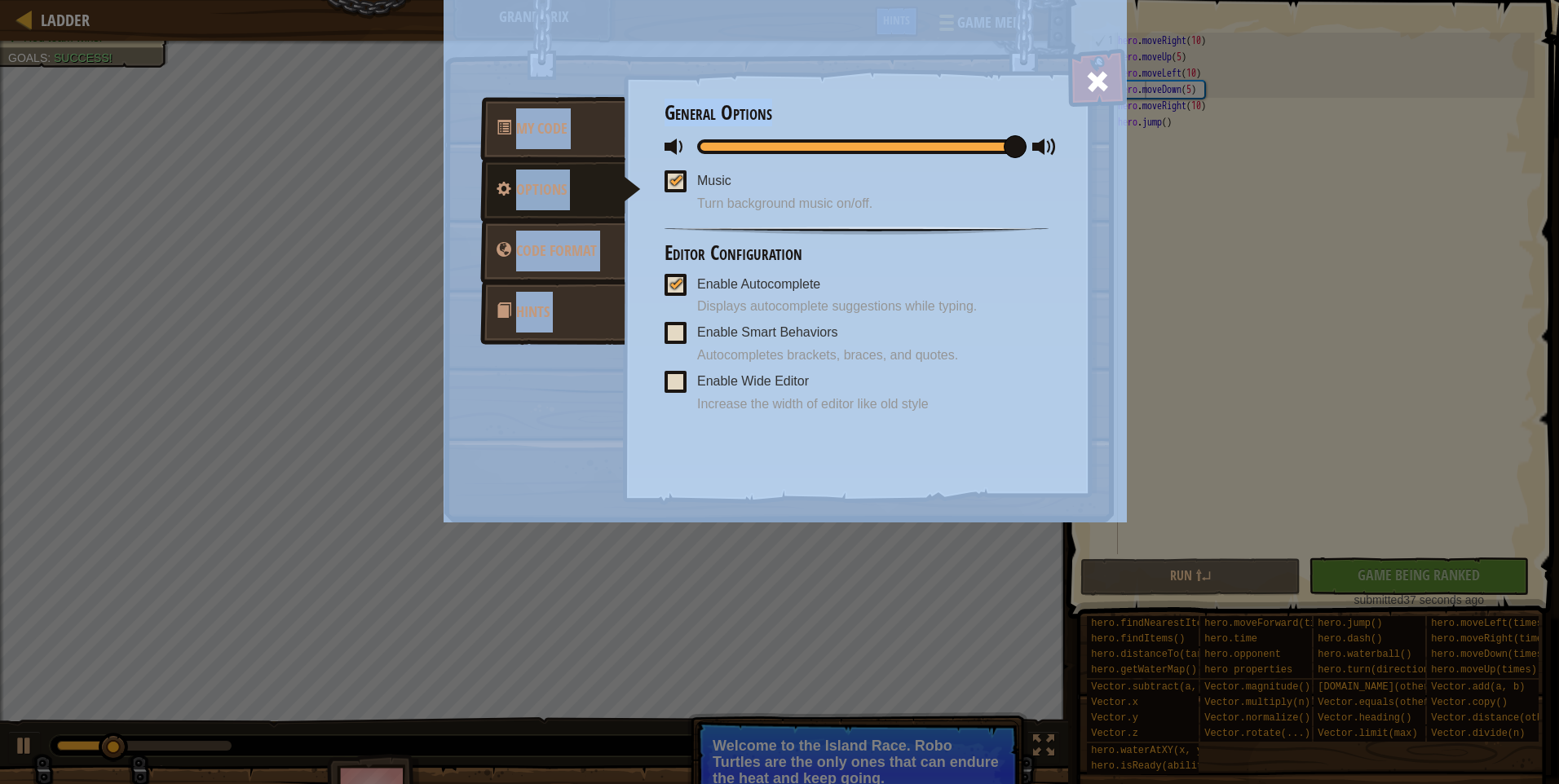 drag, startPoint x: 475, startPoint y: -60, endPoint x: 367, endPoint y: -60, distance: 108 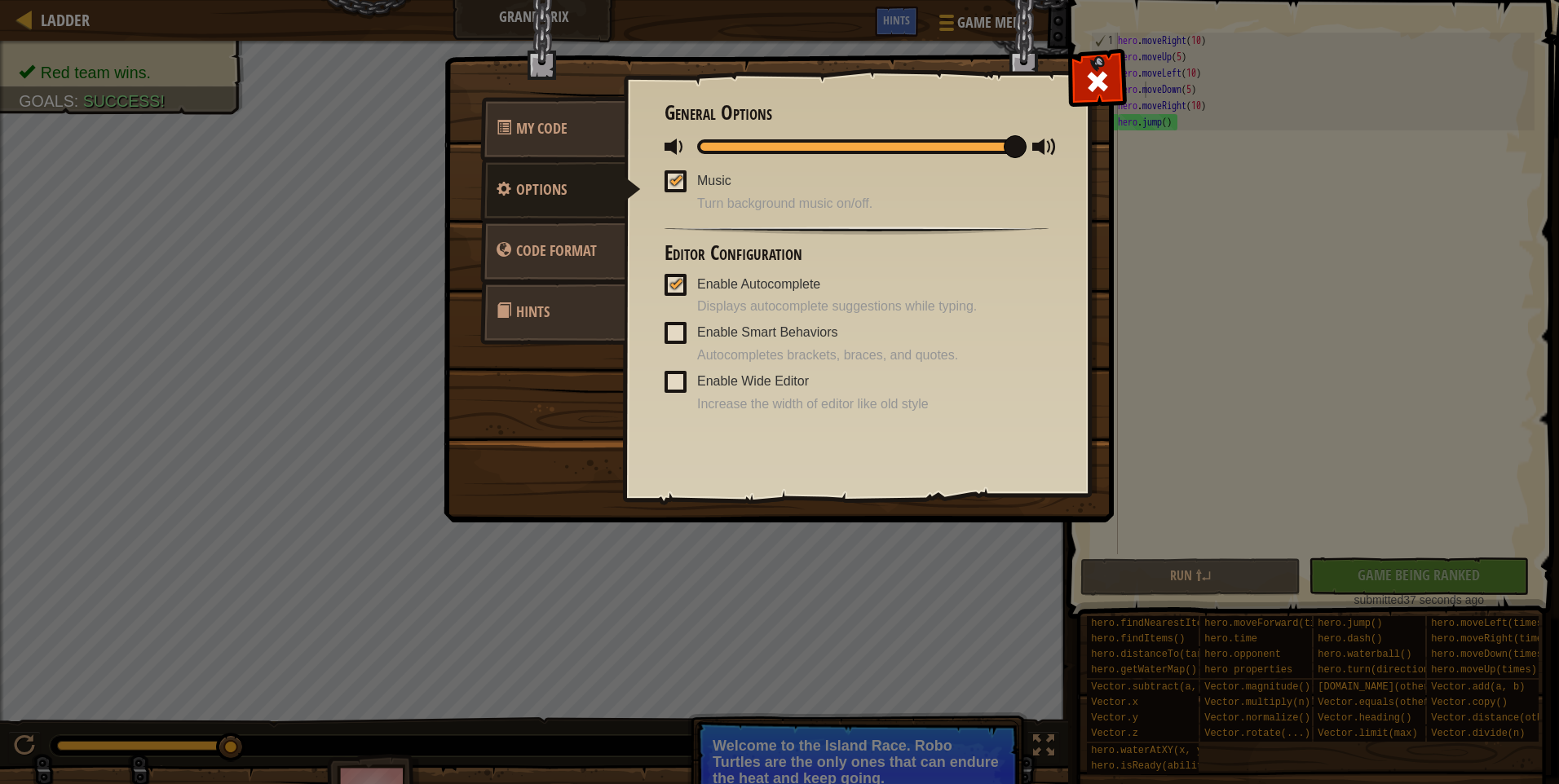 drag, startPoint x: 1501, startPoint y: 83, endPoint x: 1547, endPoint y: 108, distance: 52.35456 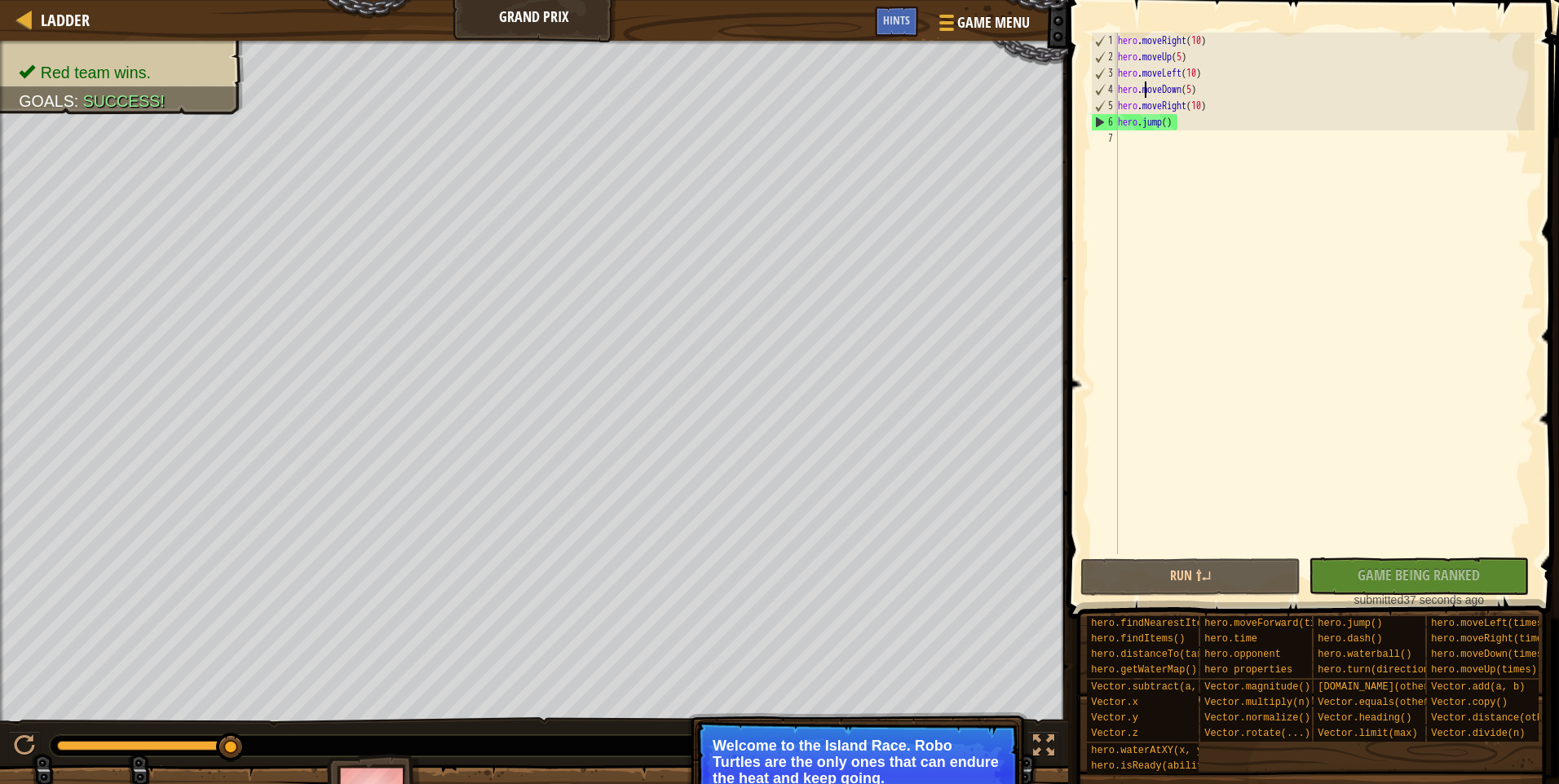 type on "hero.moveRight(10)" 